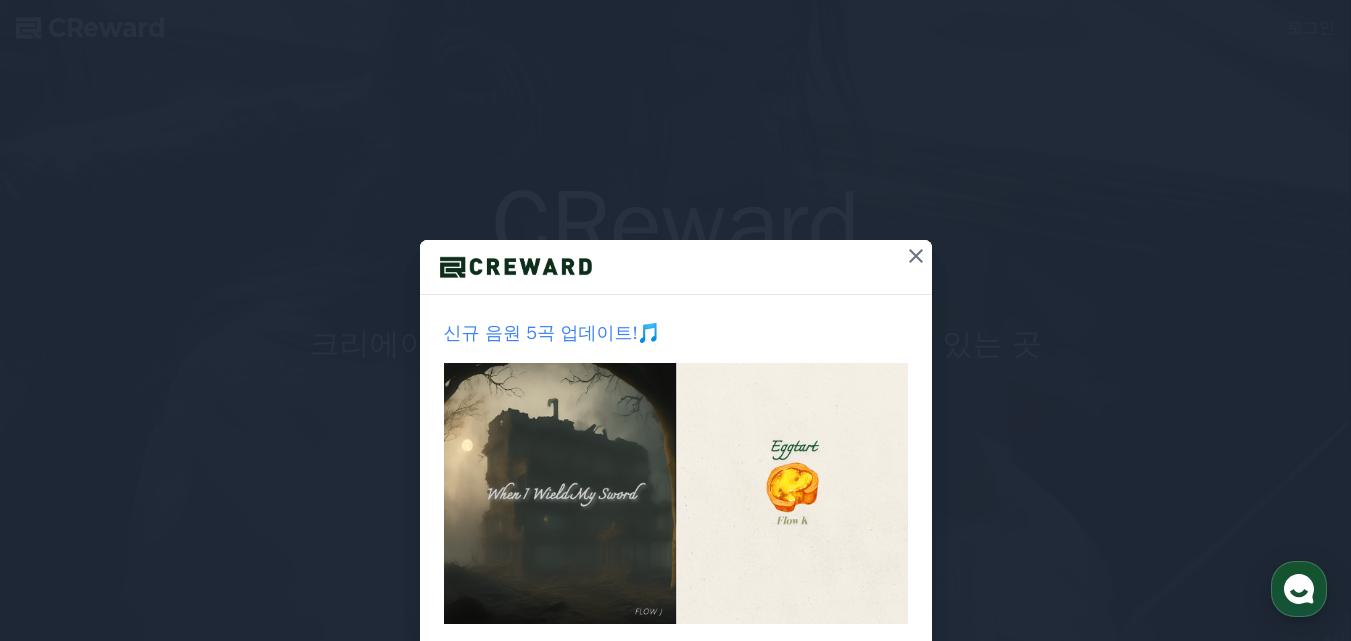 scroll, scrollTop: 0, scrollLeft: 0, axis: both 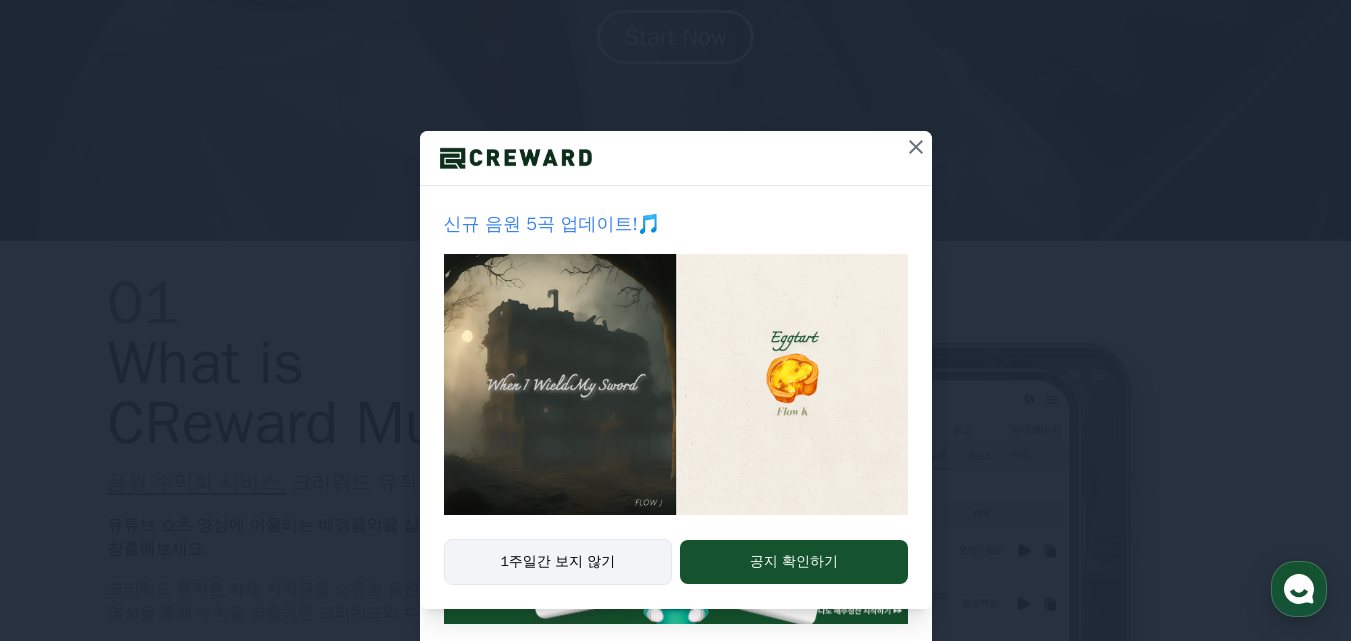 click on "1주일간 보지 않기" at bounding box center [558, 562] 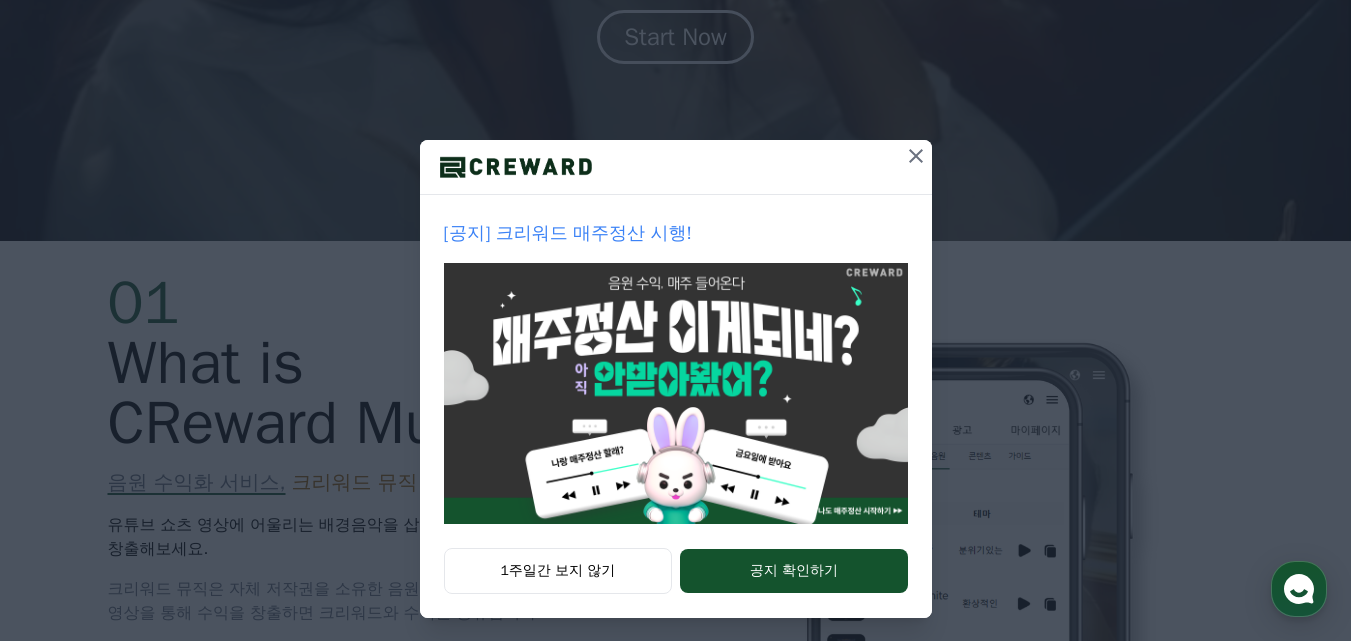 scroll, scrollTop: 109, scrollLeft: 0, axis: vertical 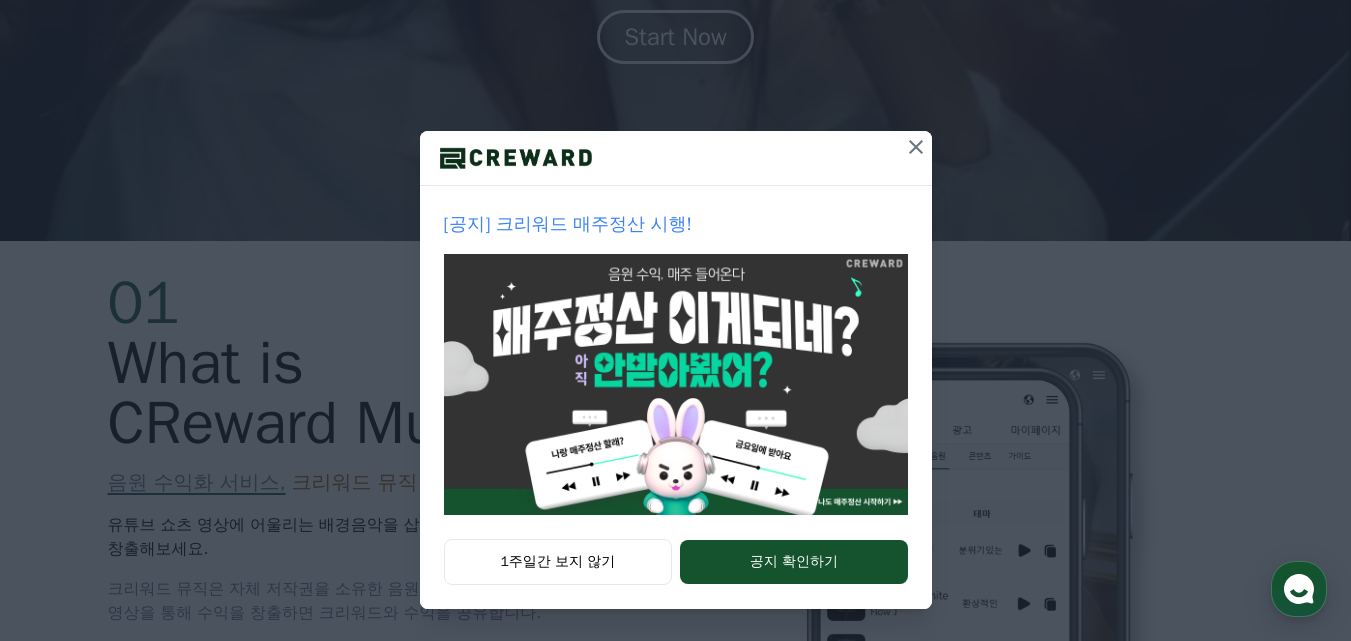 click 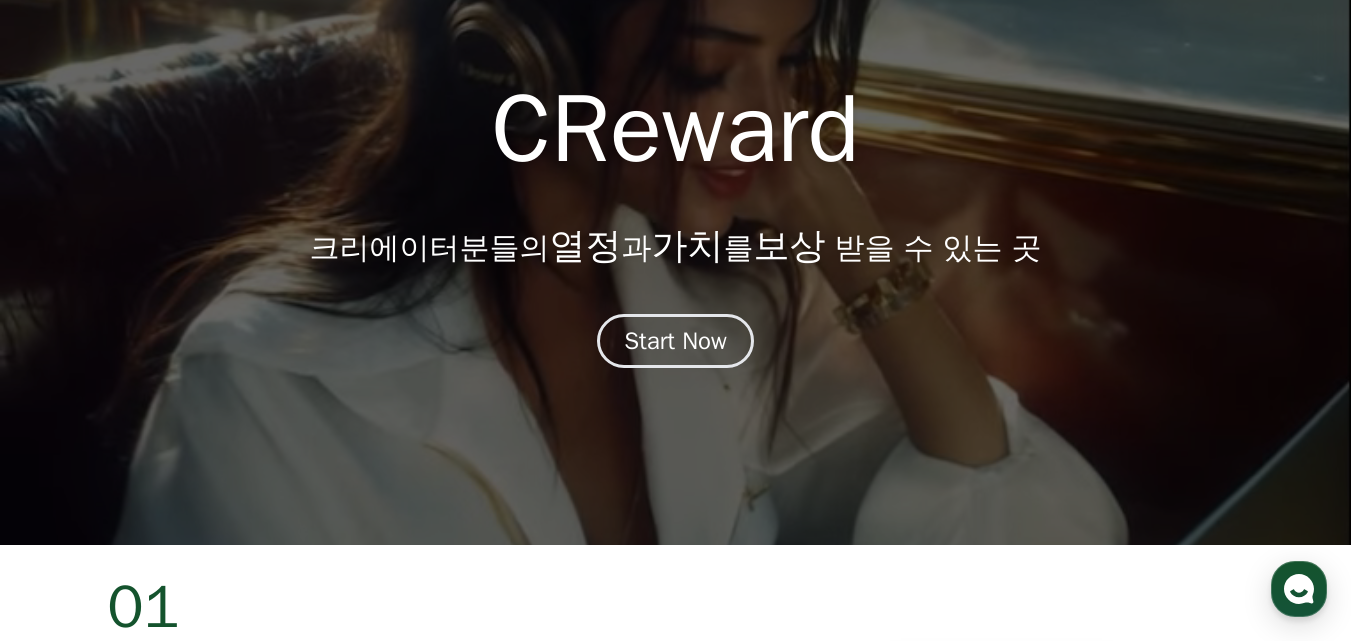 scroll, scrollTop: 0, scrollLeft: 0, axis: both 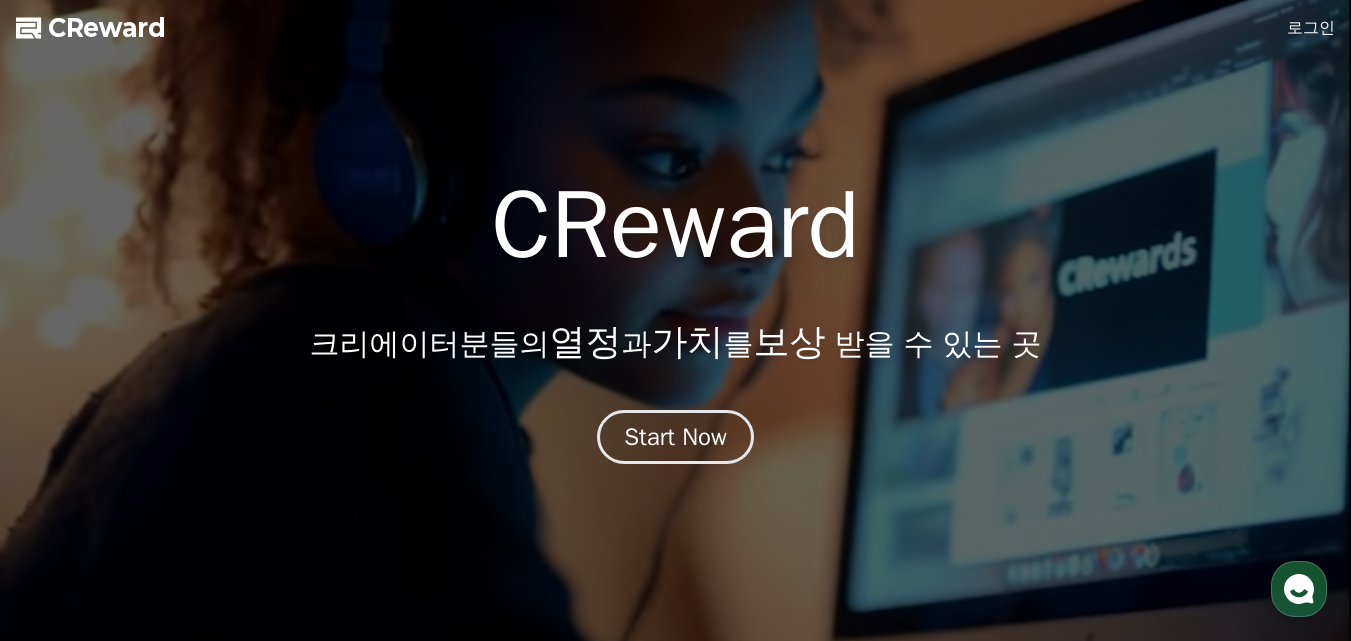 click on "로그인" at bounding box center (1311, 28) 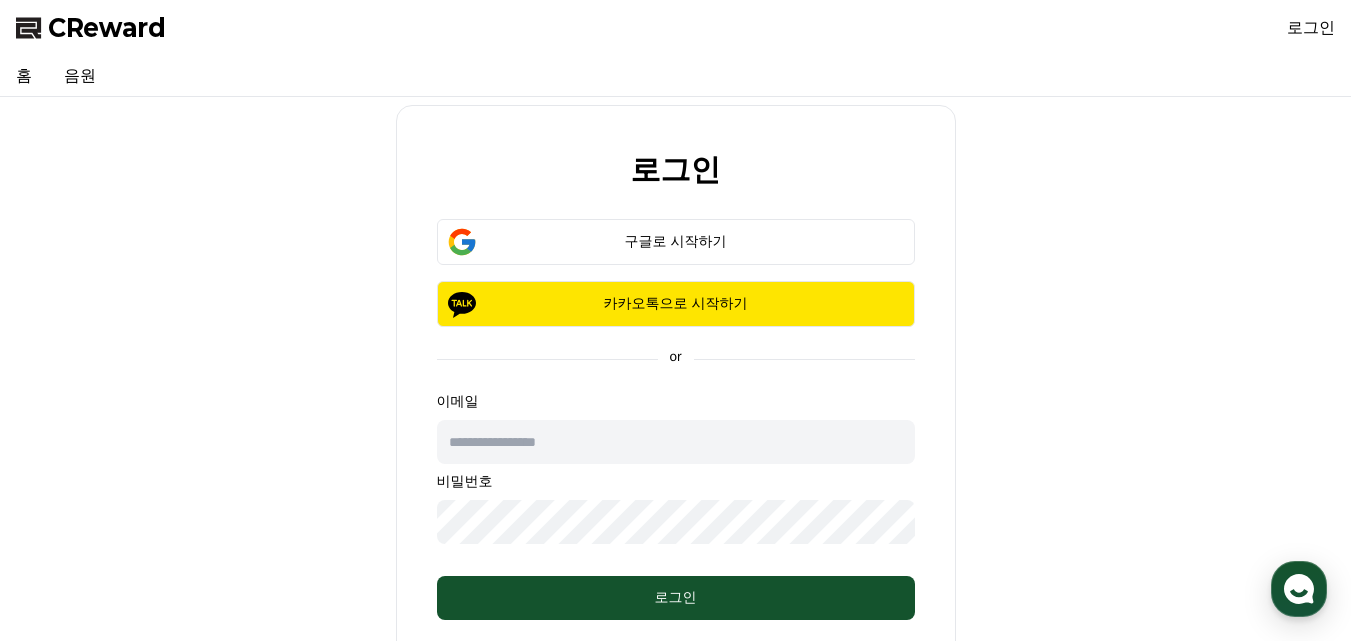 click on "로그인      구글로 시작하기       카카오톡으로 시작하기   or   이메일     비밀번호       로그인   비밀번호 찾기   |   회원가입" at bounding box center (676, 415) 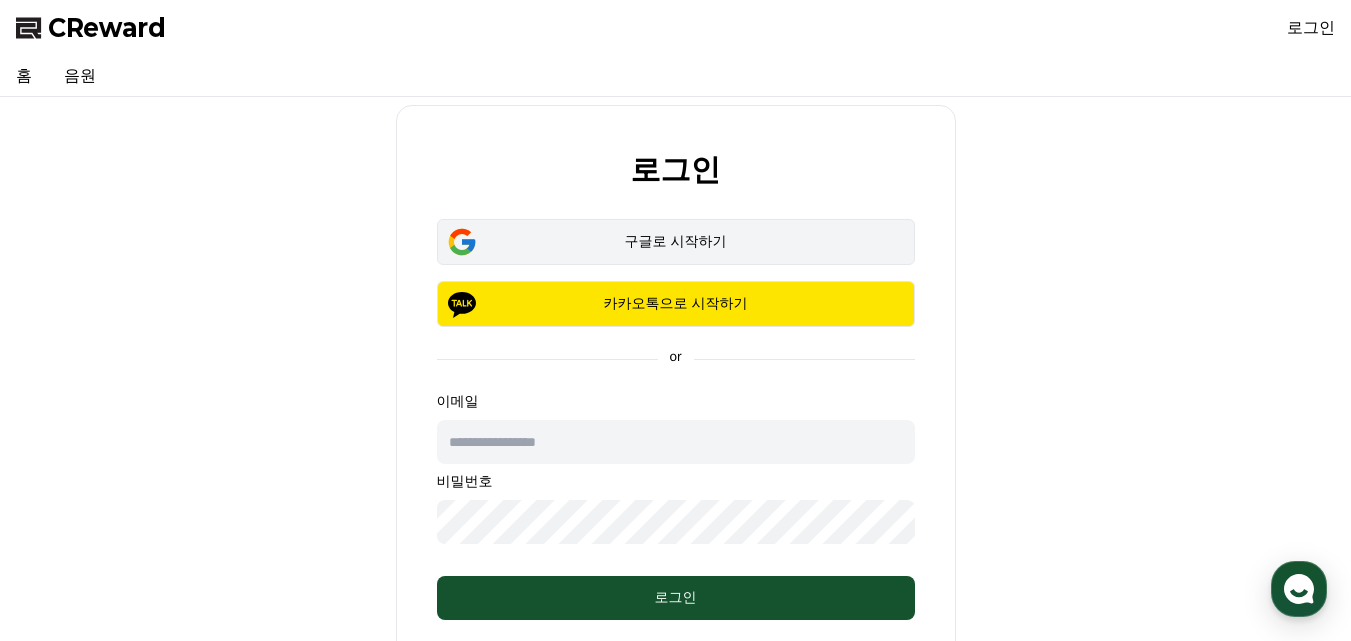 click on "구글로 시작하기" at bounding box center [676, 242] 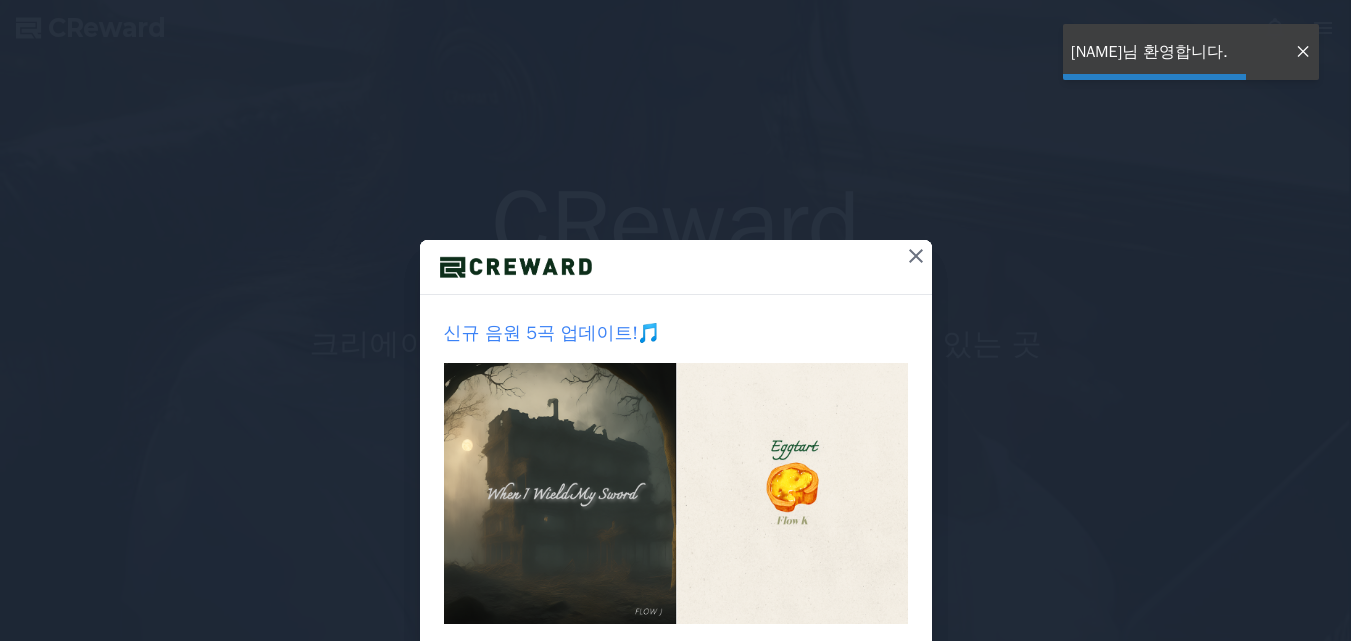 scroll, scrollTop: 0, scrollLeft: 0, axis: both 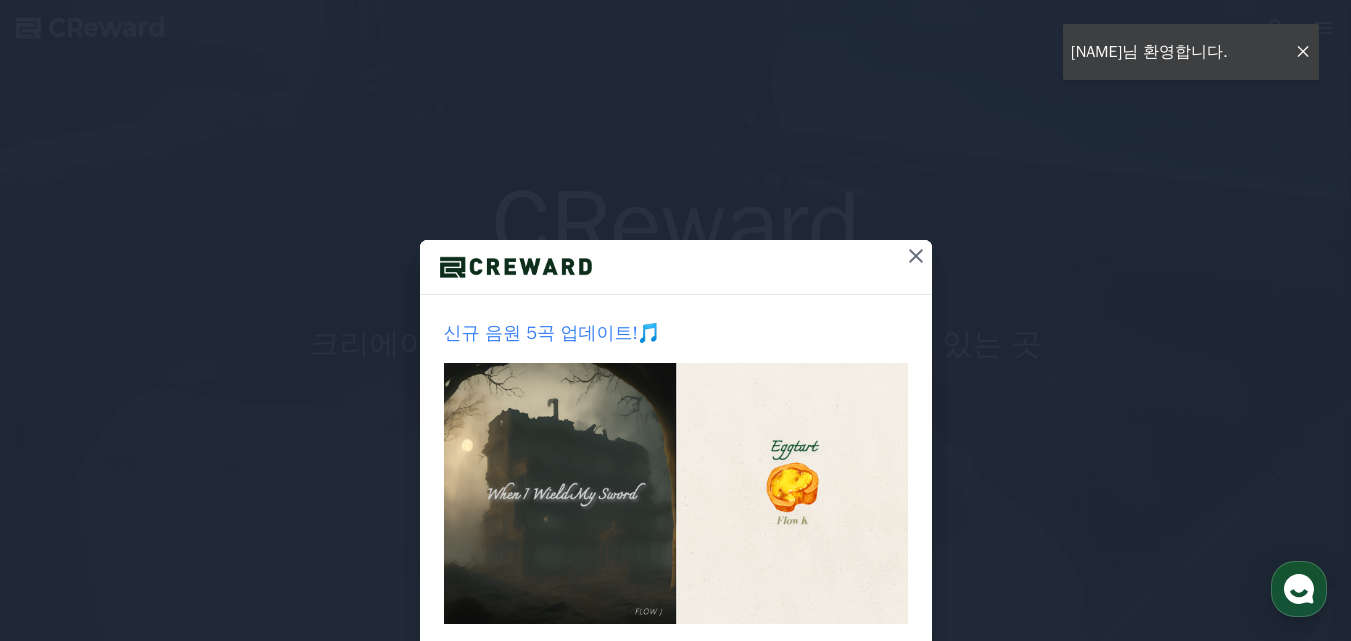 click 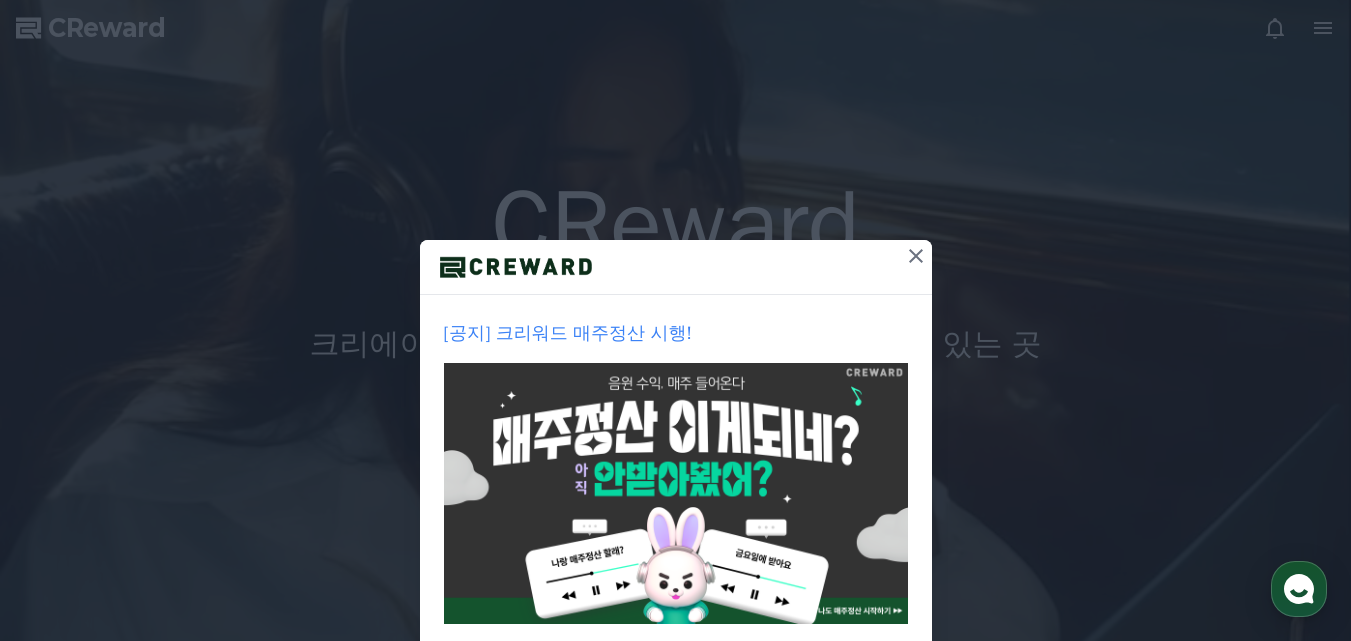 click 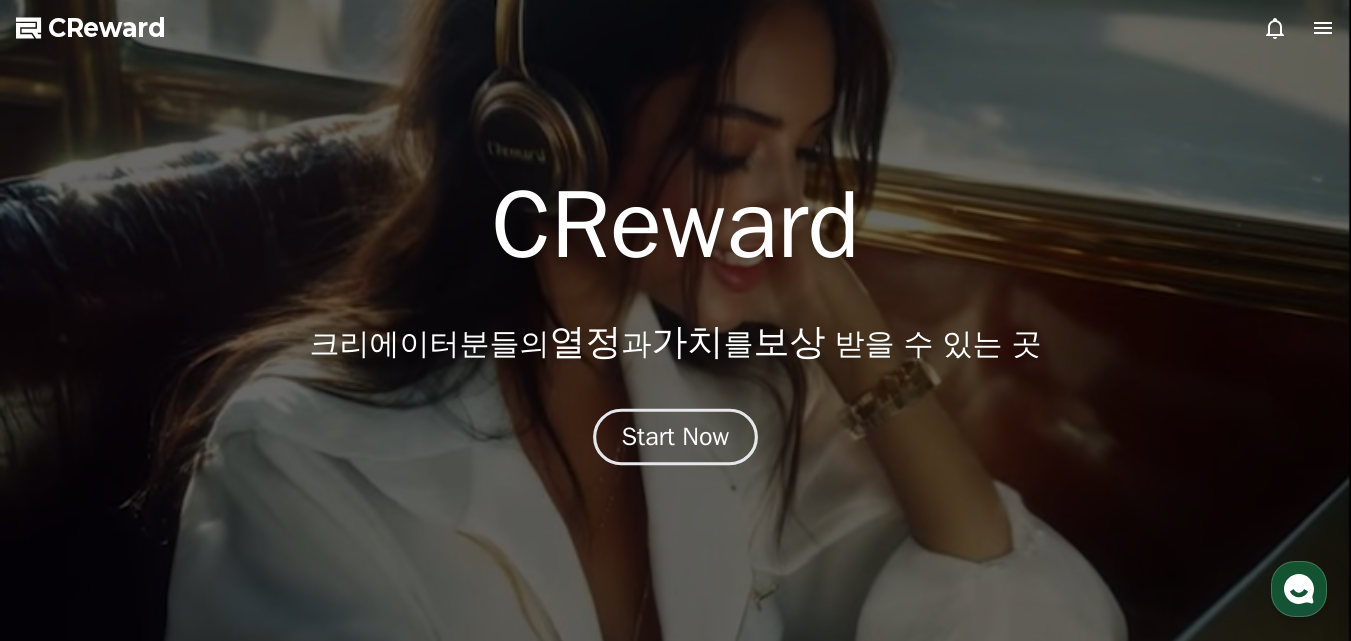 click on "Start Now" at bounding box center [676, 437] 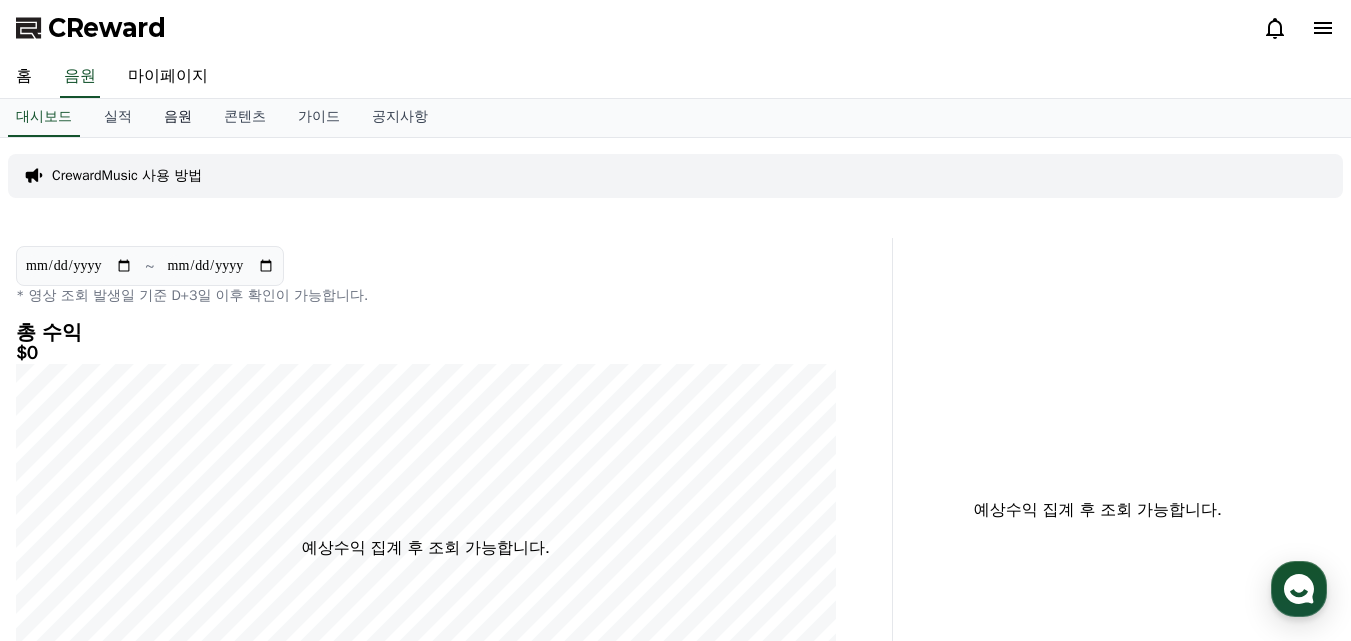 click on "음원" at bounding box center (178, 118) 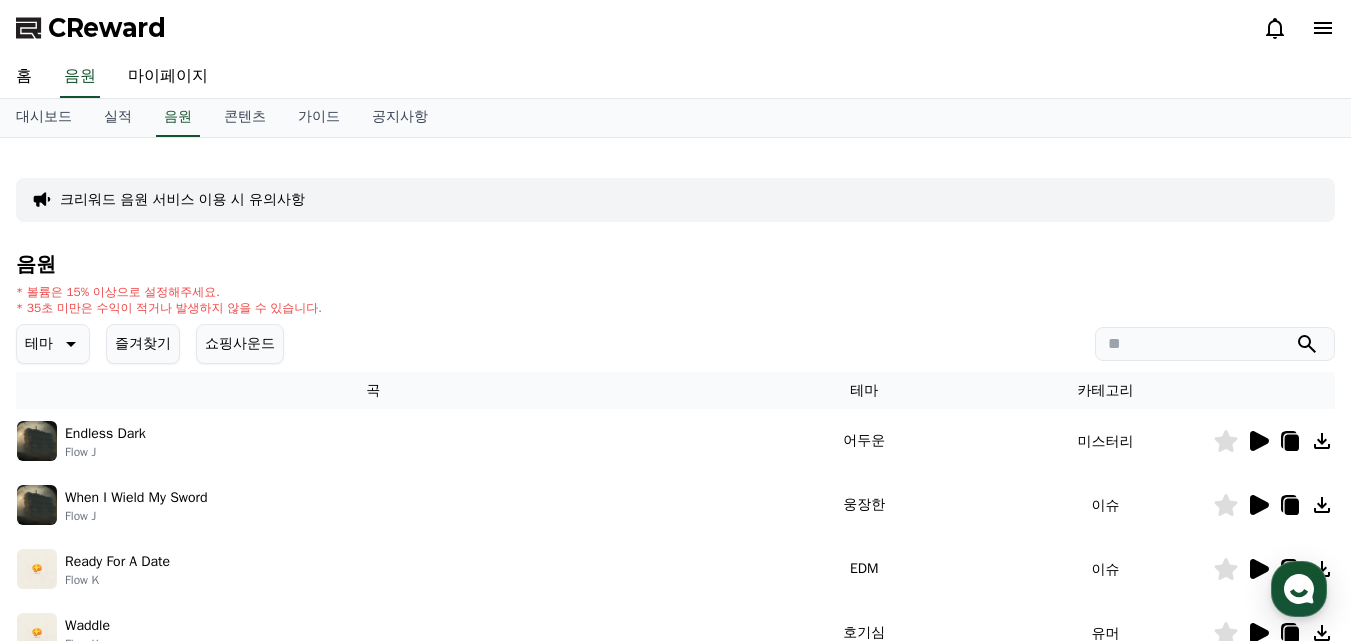 scroll, scrollTop: 100, scrollLeft: 0, axis: vertical 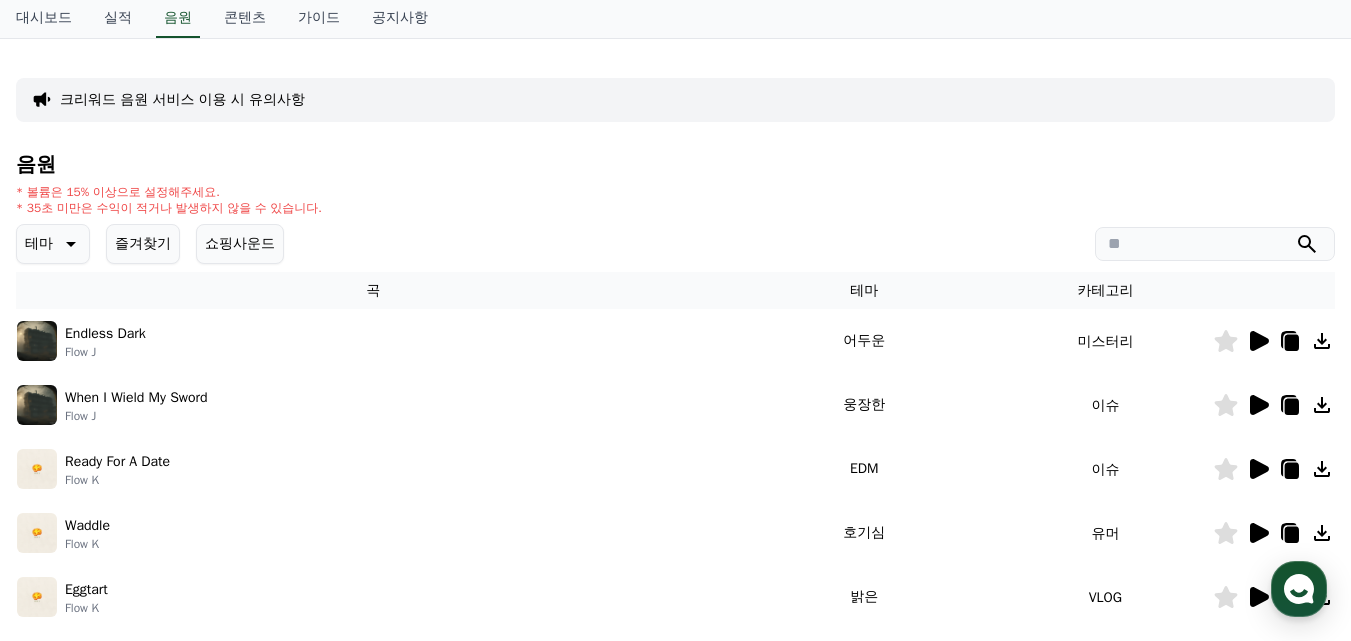 click at bounding box center (1215, 244) 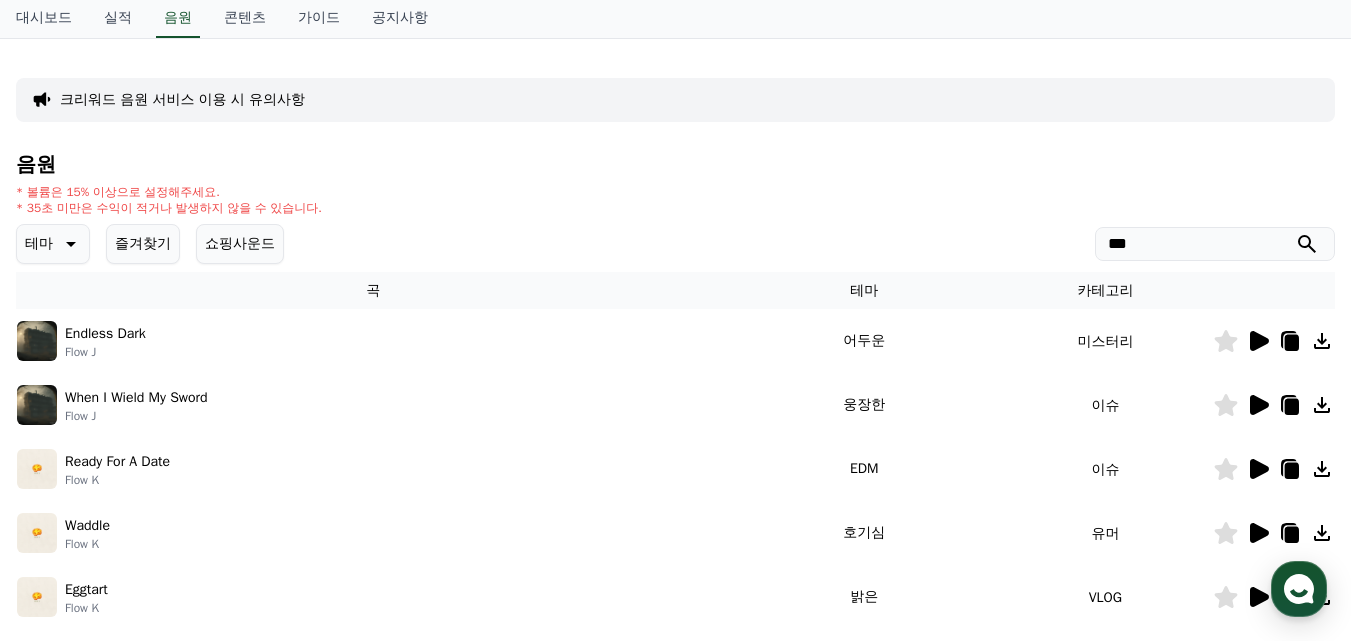 click at bounding box center (1307, 244) 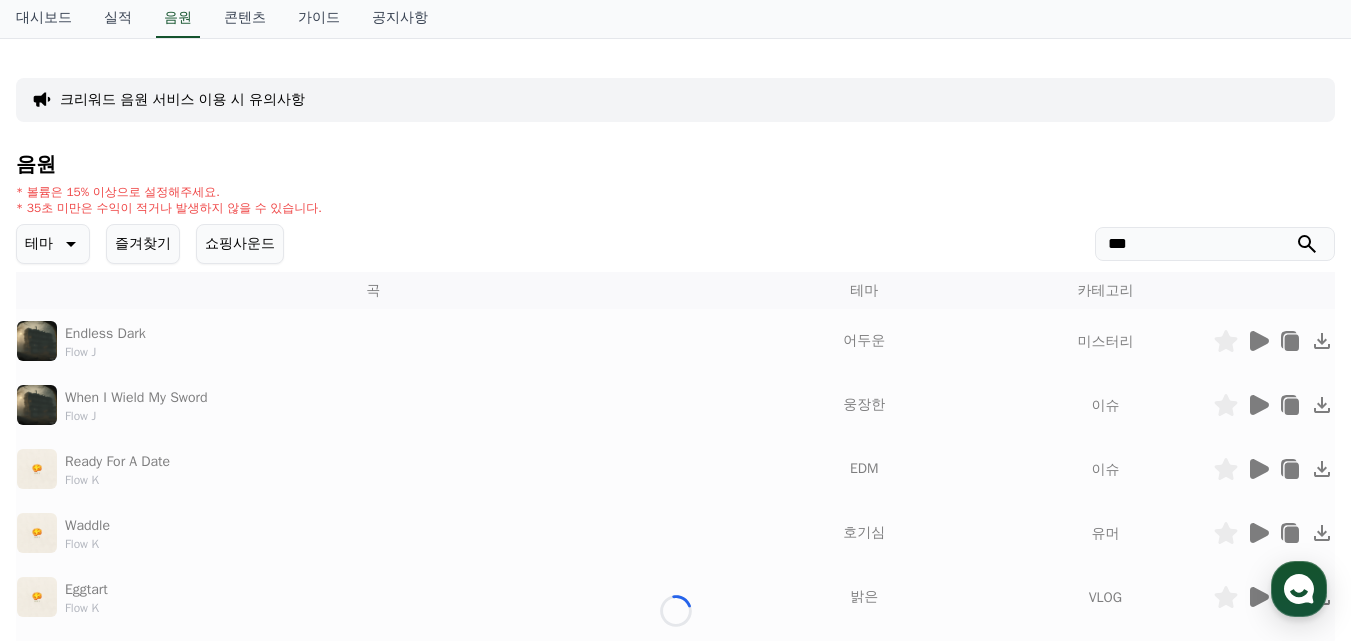 scroll, scrollTop: 96, scrollLeft: 0, axis: vertical 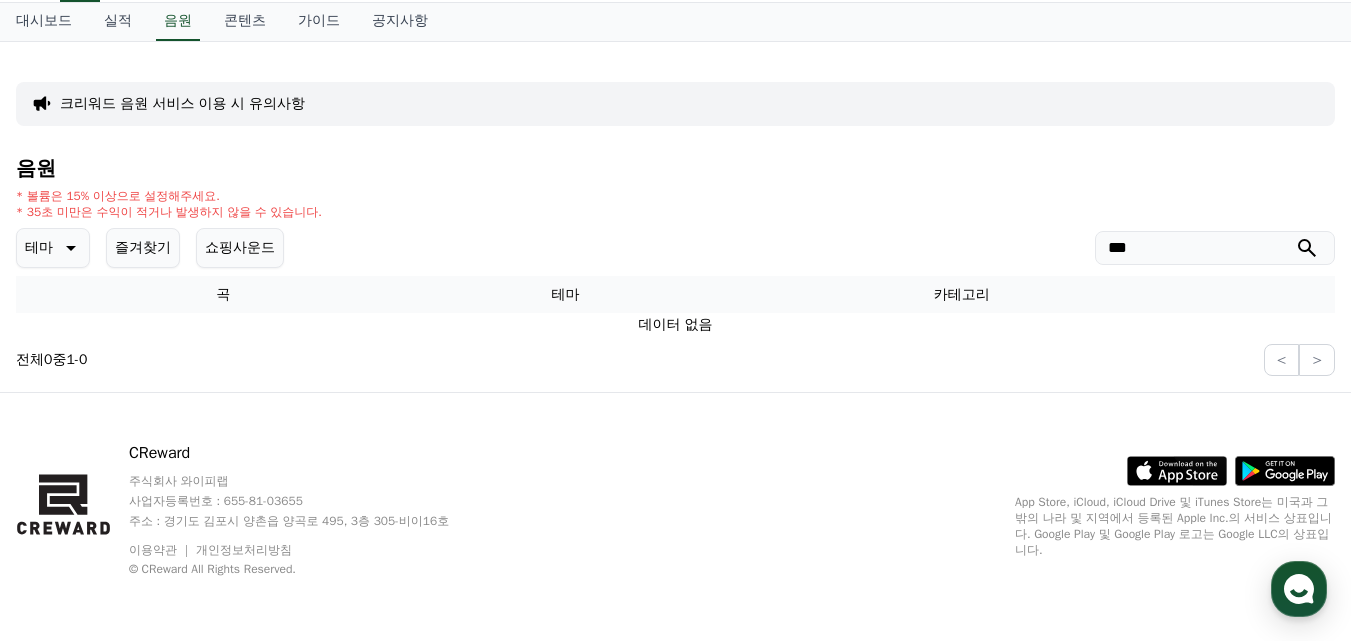 click on "***" at bounding box center (1215, 248) 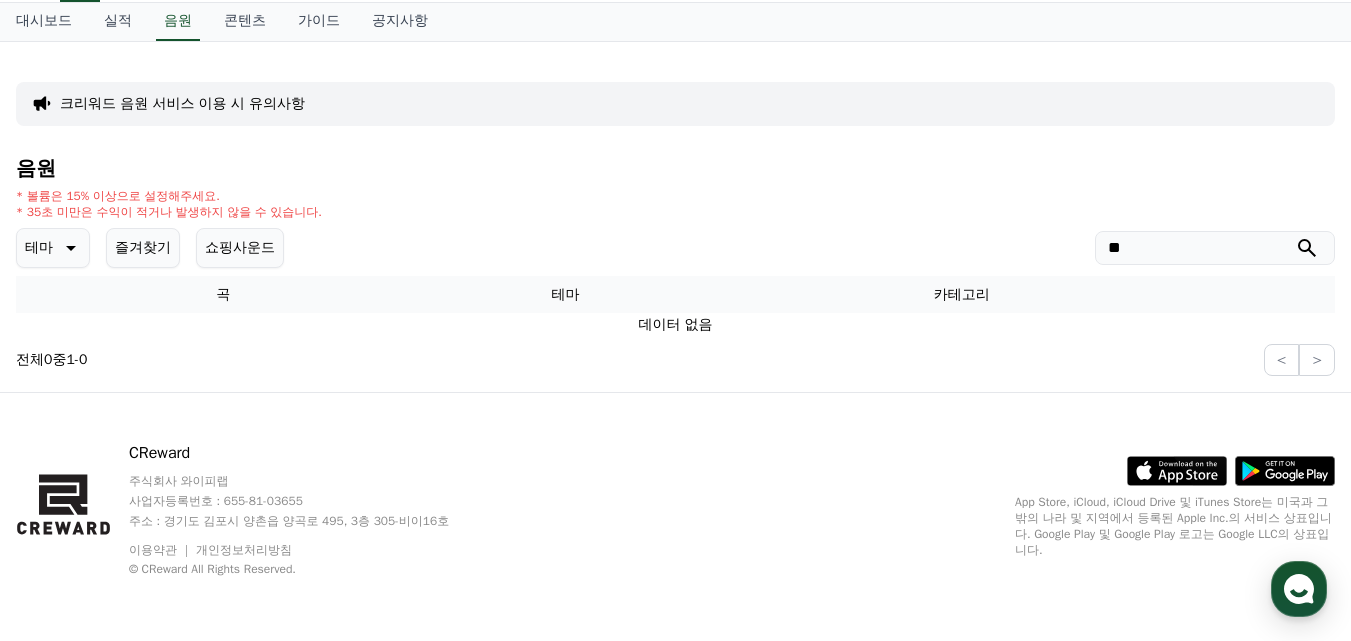 type on "*" 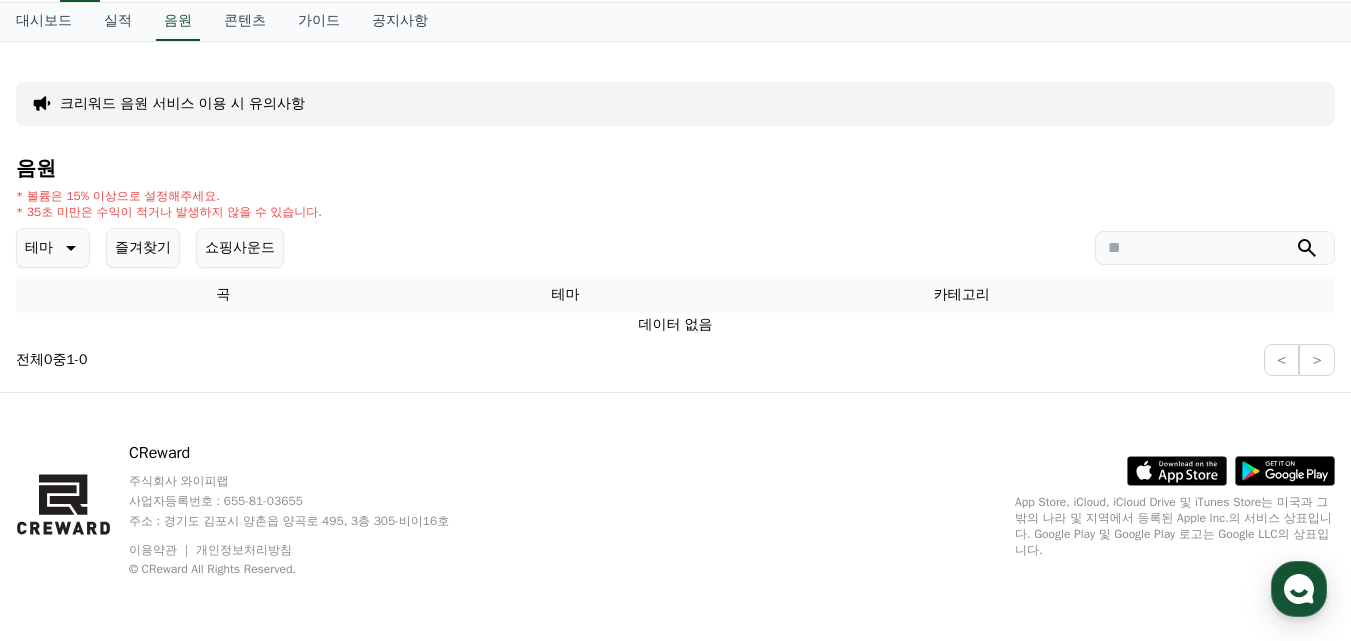 type 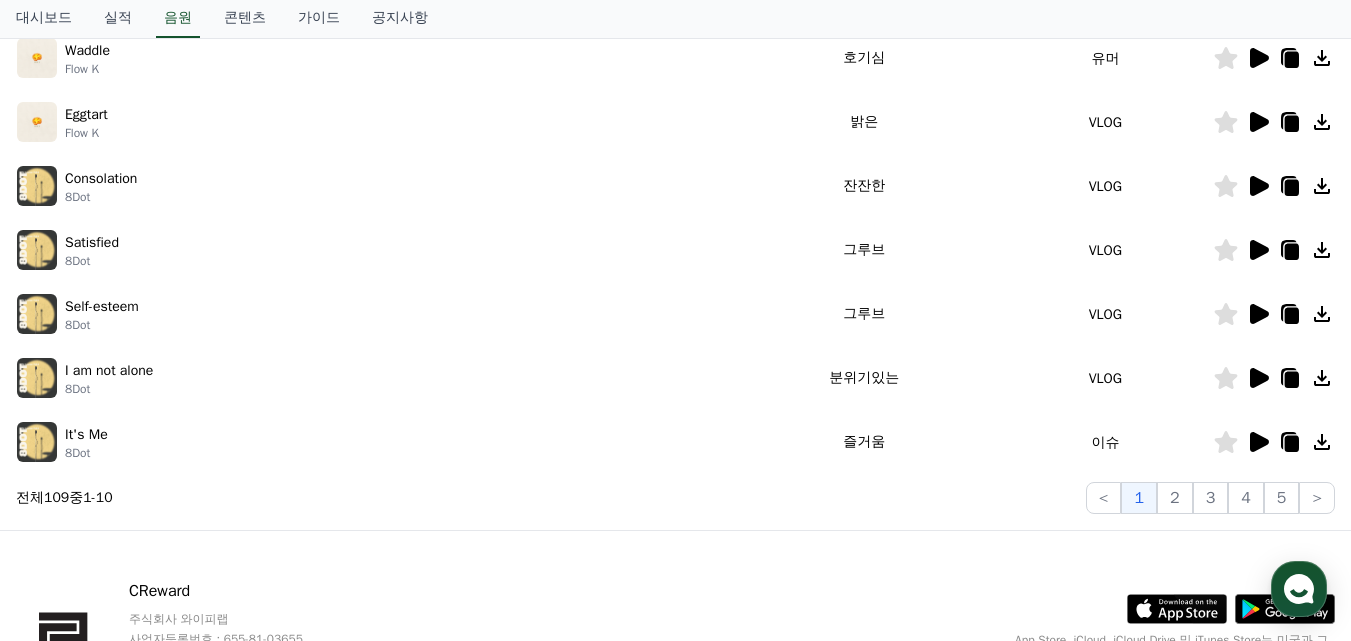 scroll, scrollTop: 0, scrollLeft: 0, axis: both 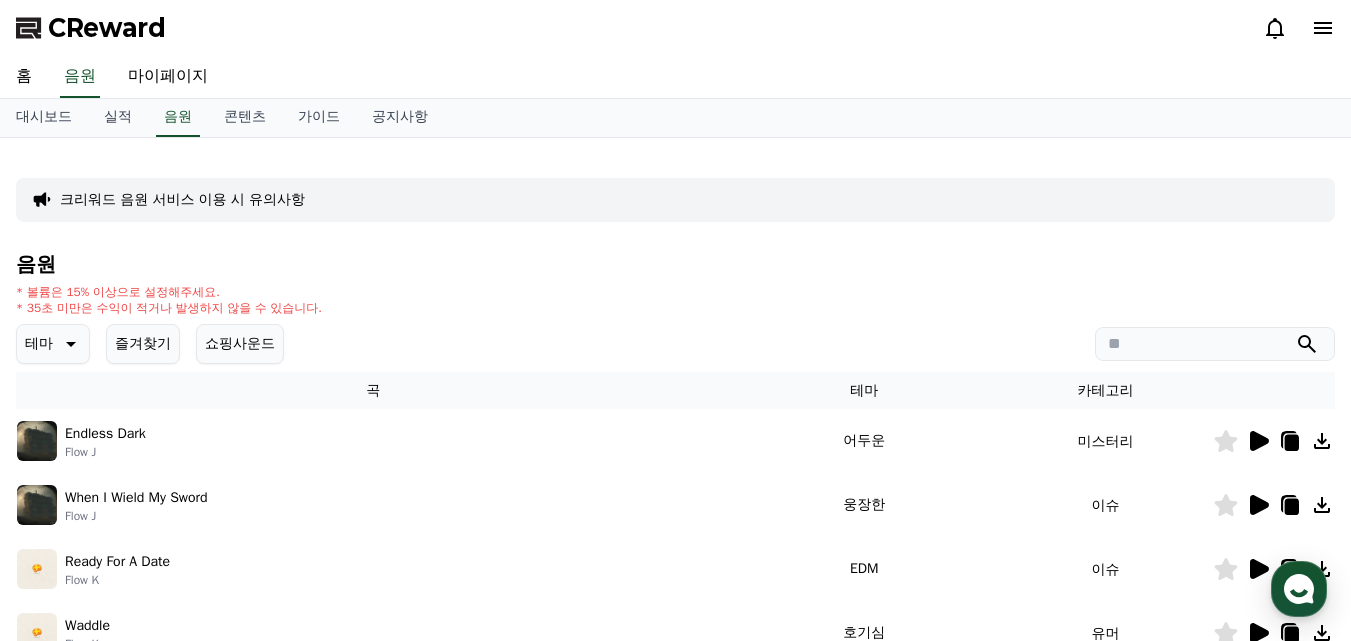 click 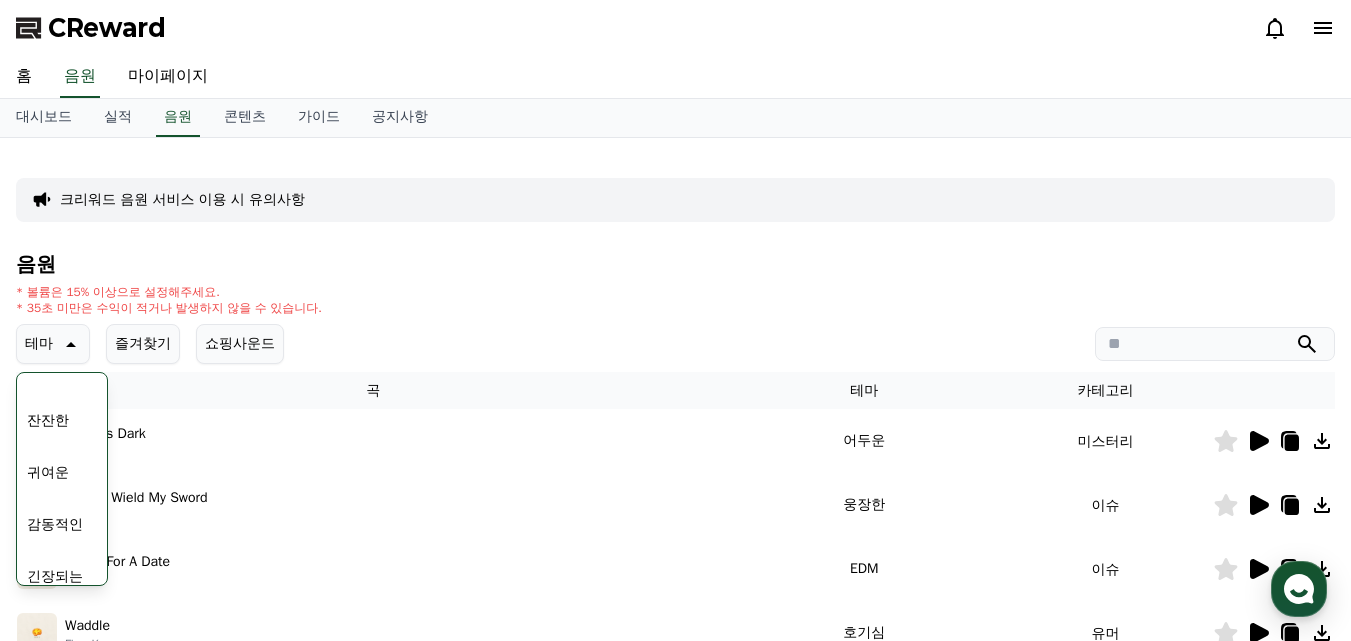 scroll, scrollTop: 724, scrollLeft: 0, axis: vertical 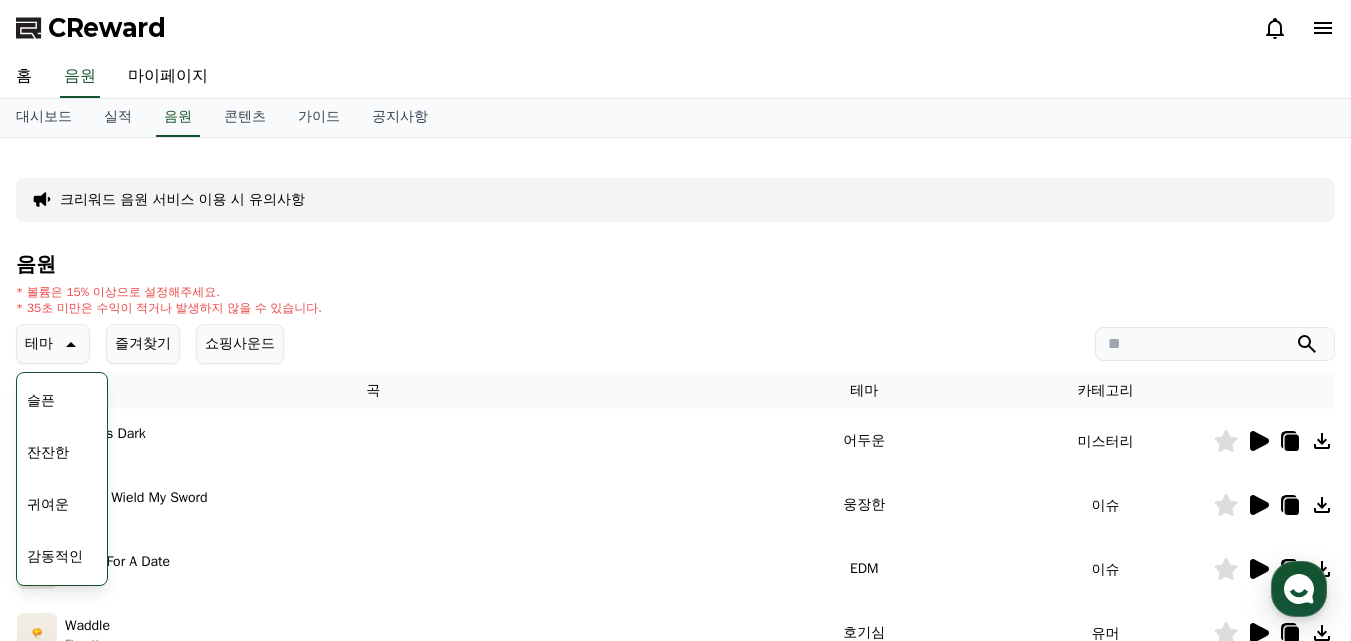 click on "슬픈" at bounding box center (41, 401) 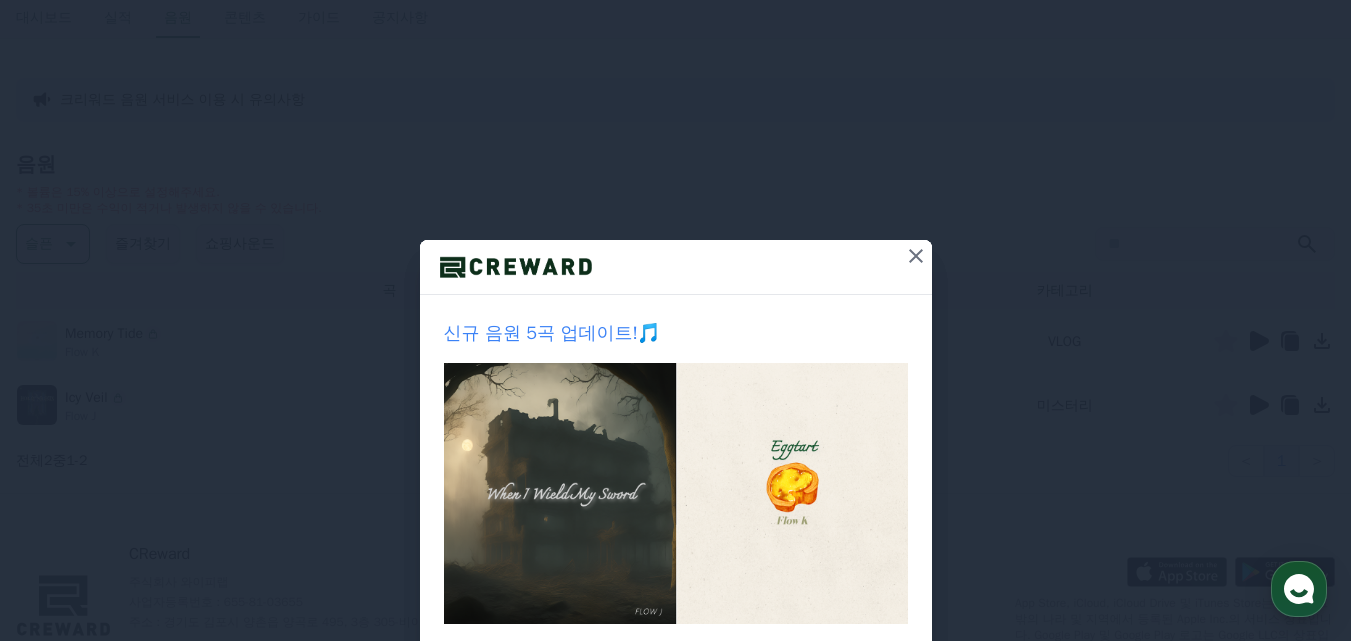 scroll, scrollTop: 0, scrollLeft: 0, axis: both 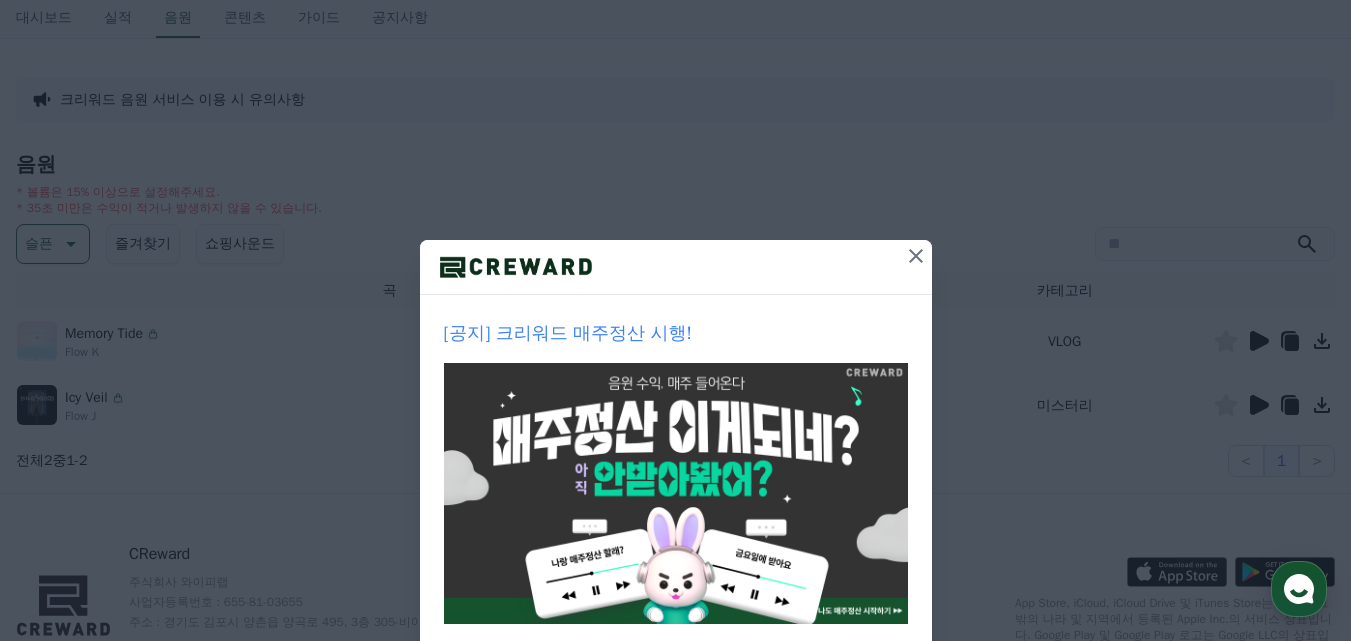 click 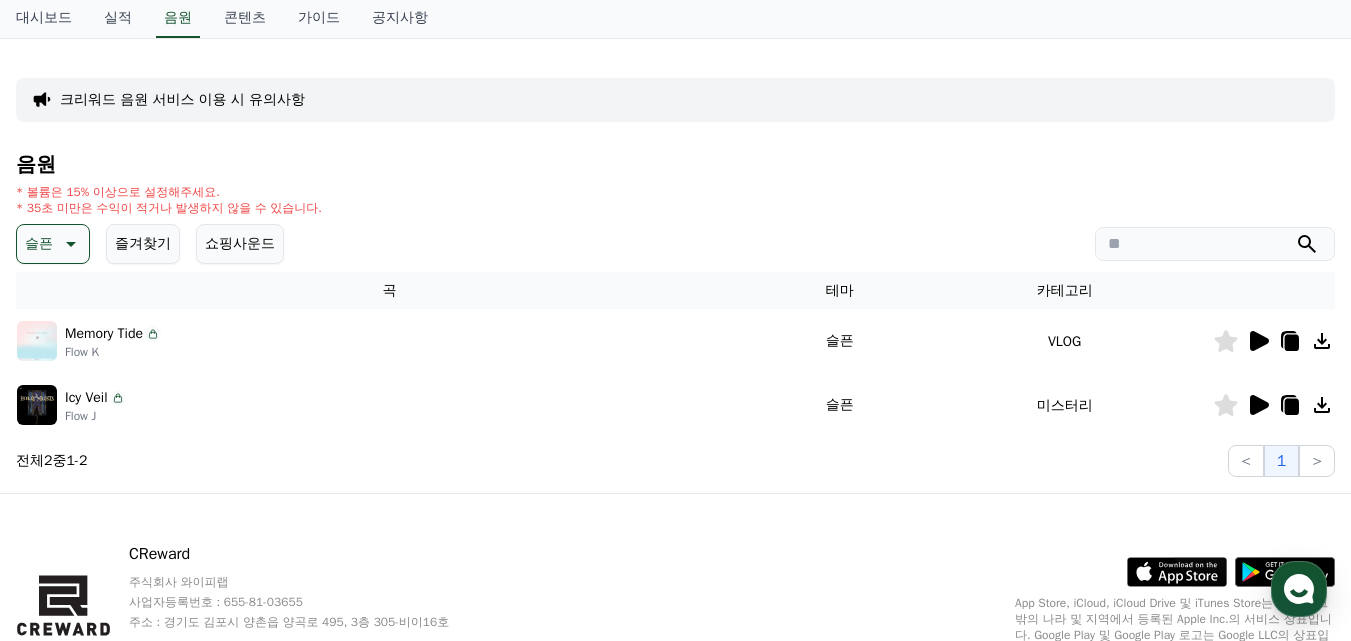 click 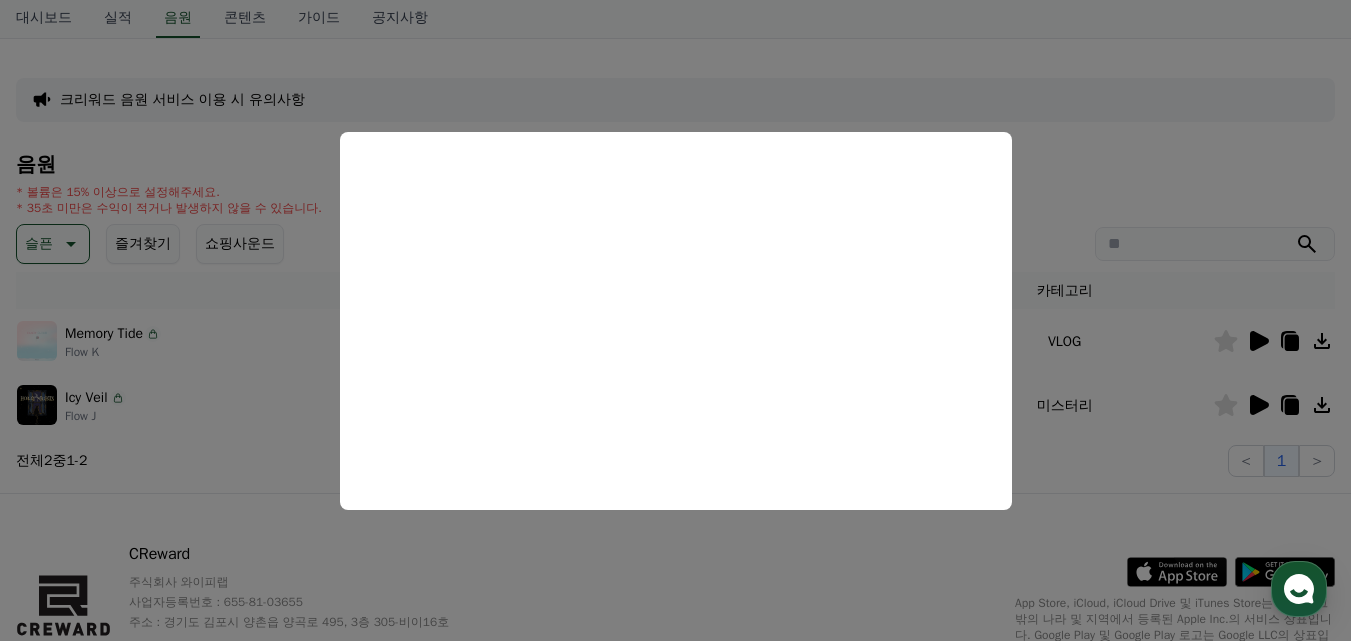 click at bounding box center [675, 320] 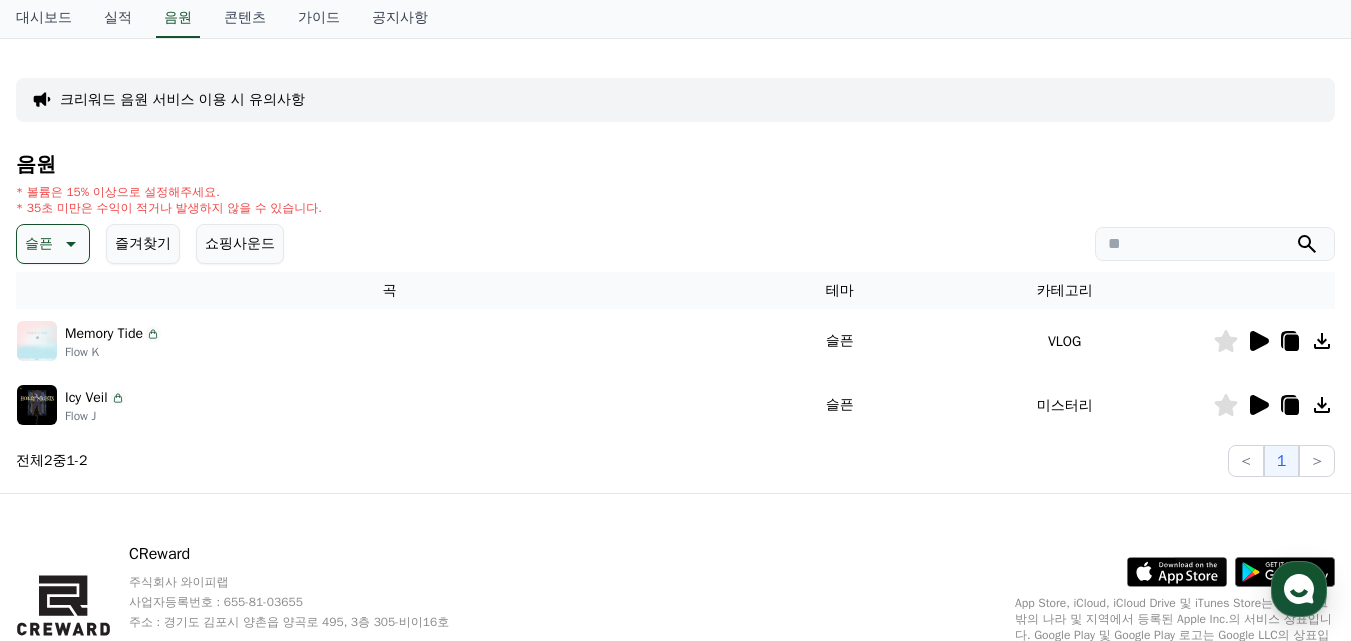 click 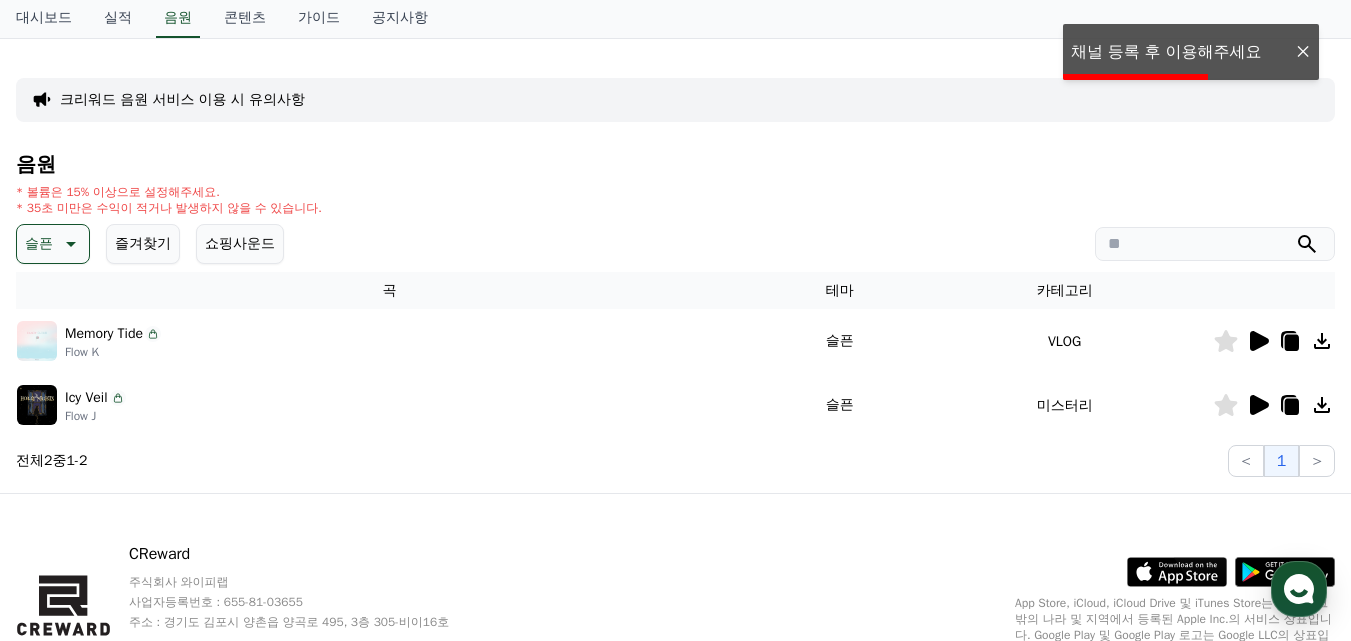 scroll, scrollTop: 0, scrollLeft: 0, axis: both 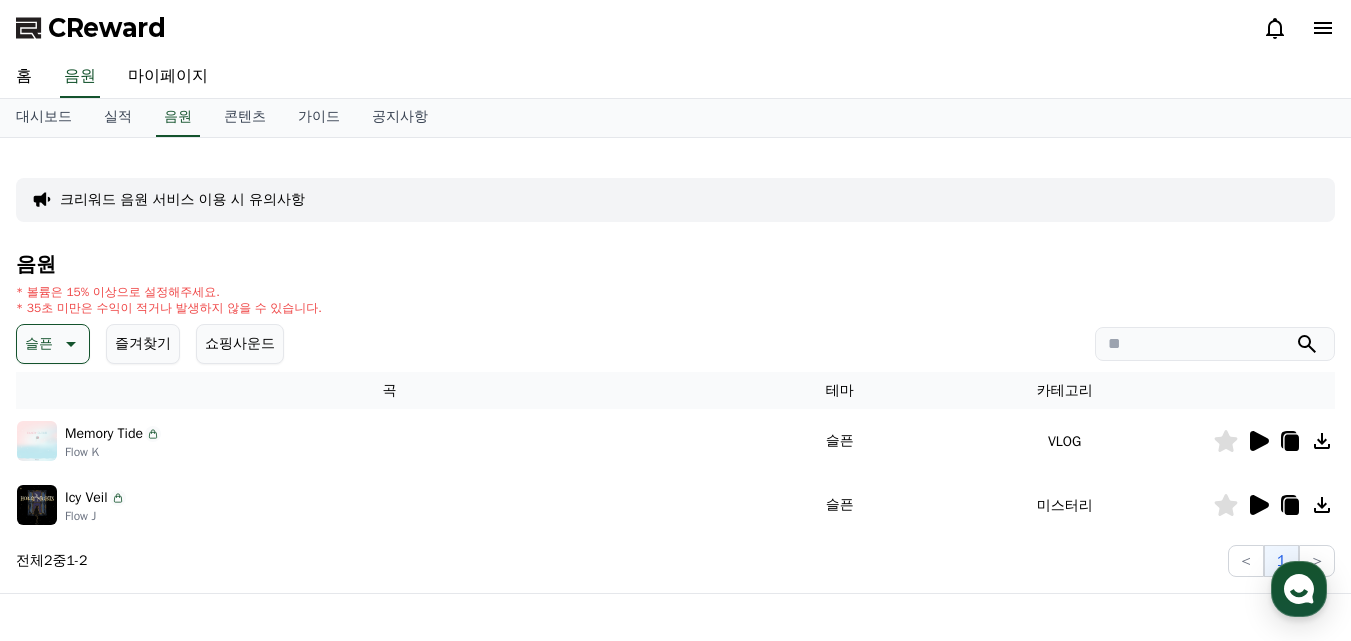 click 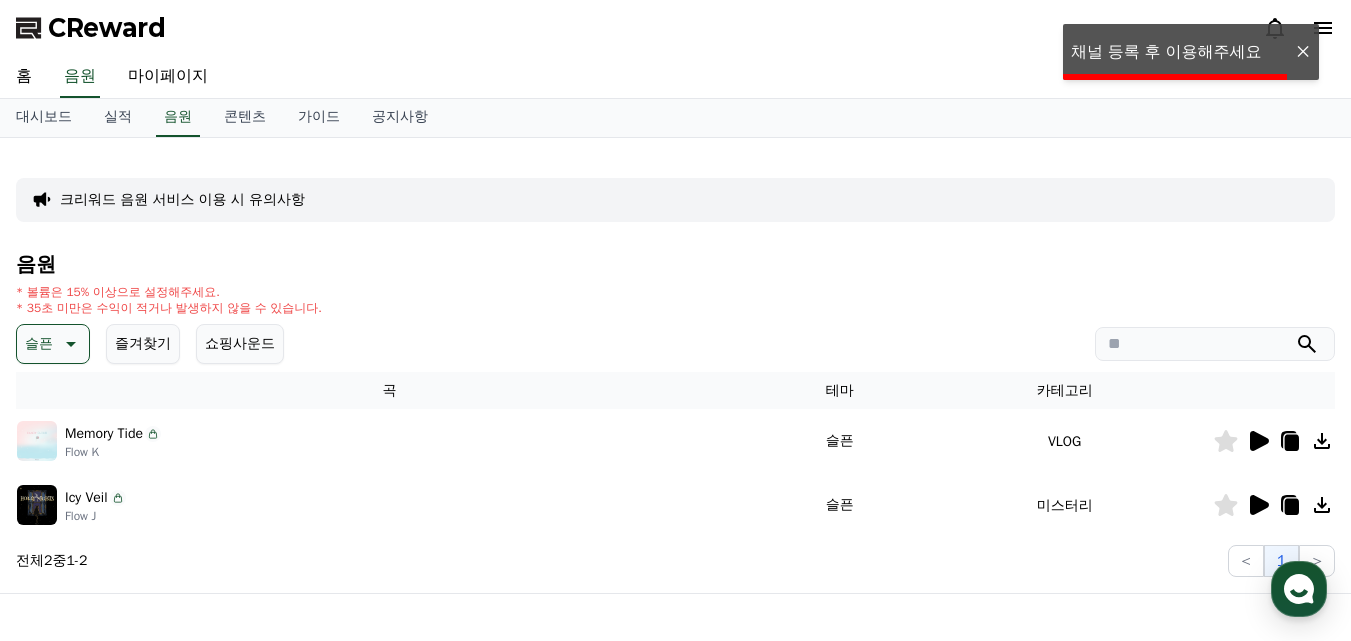 click on "CReward" at bounding box center [675, 28] 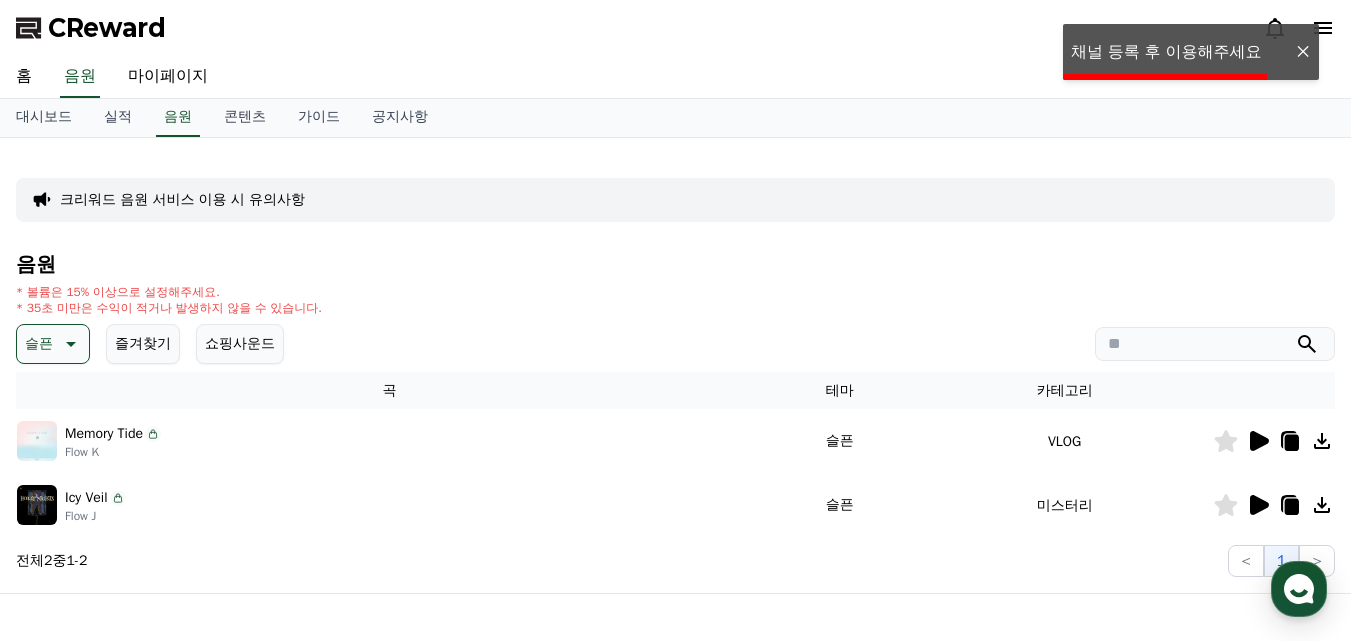 click on "CReward" at bounding box center (675, 28) 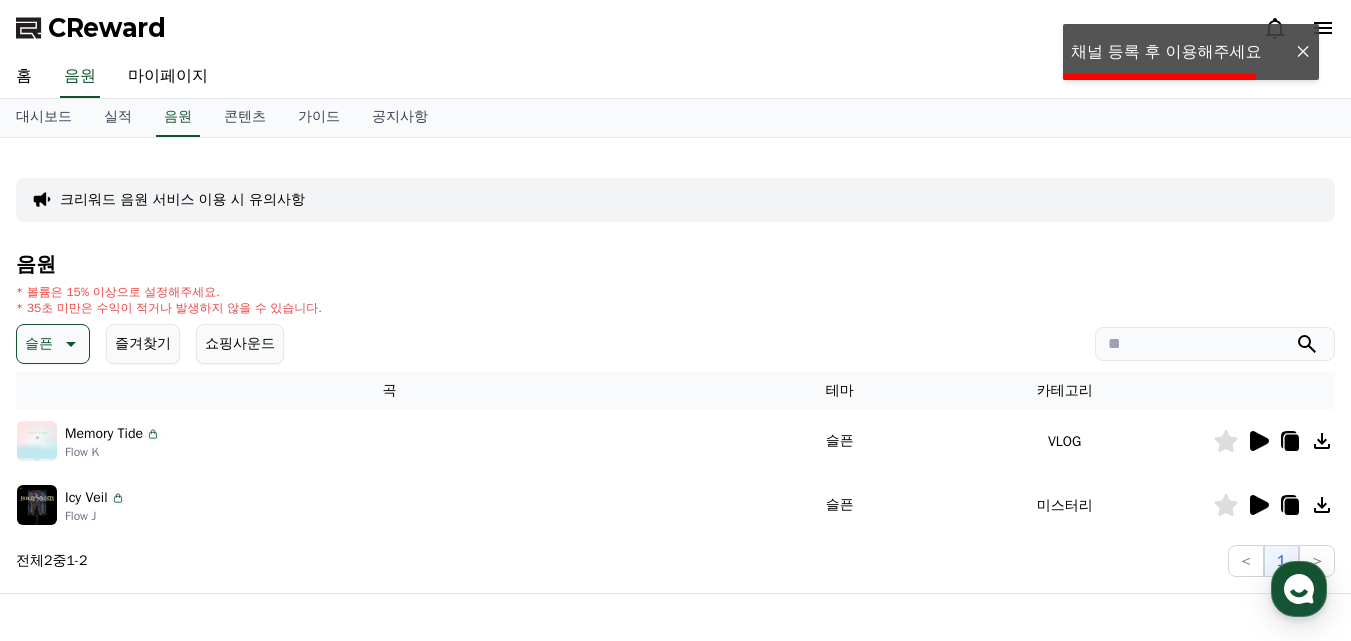 click on "CReward" at bounding box center [675, 28] 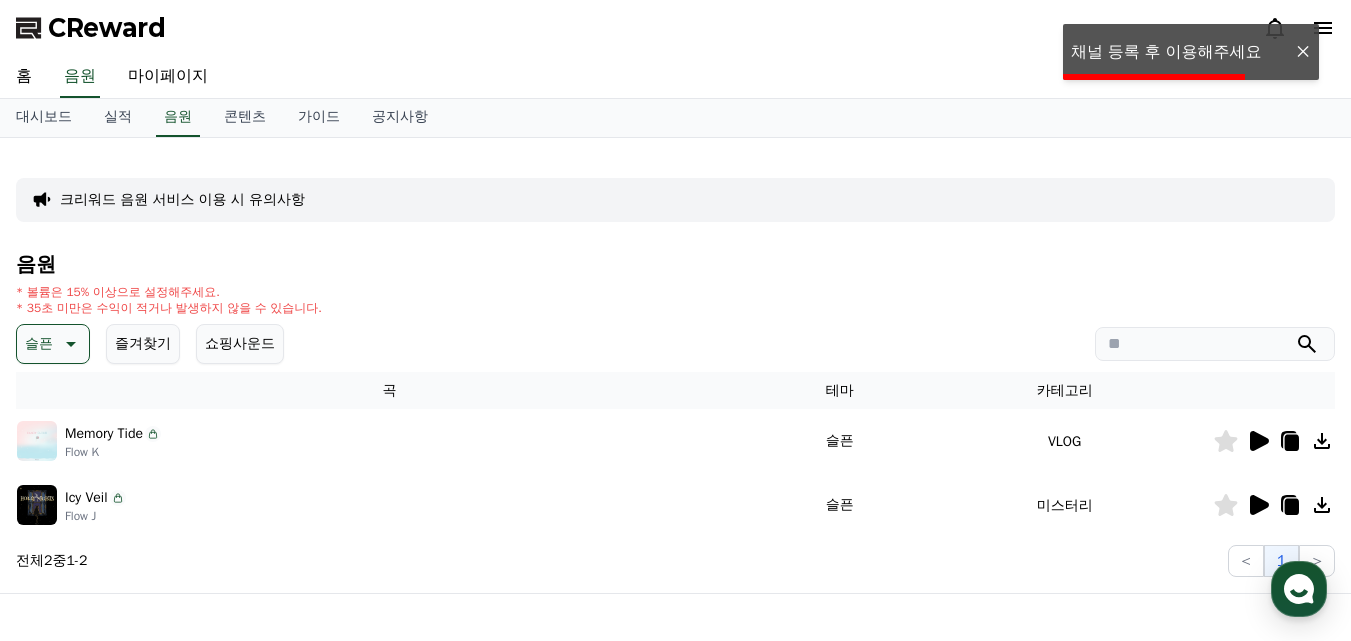 click on "CReward" at bounding box center [675, 28] 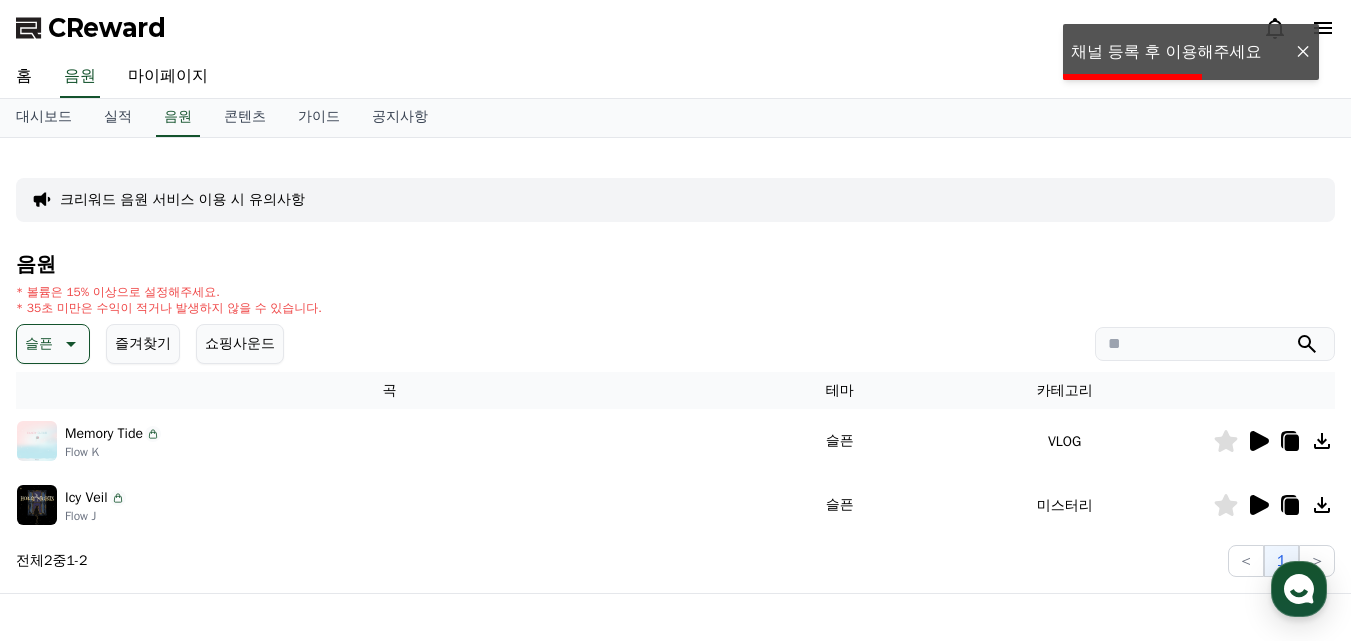 click at bounding box center (1303, 52) 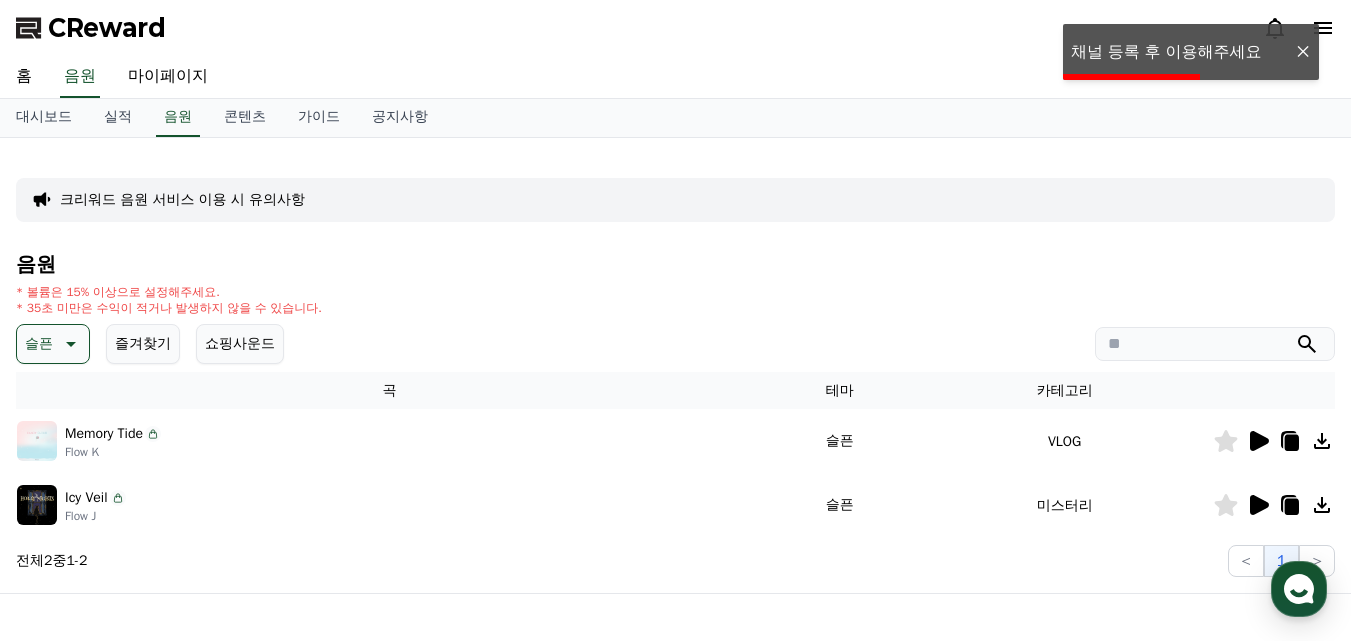 click 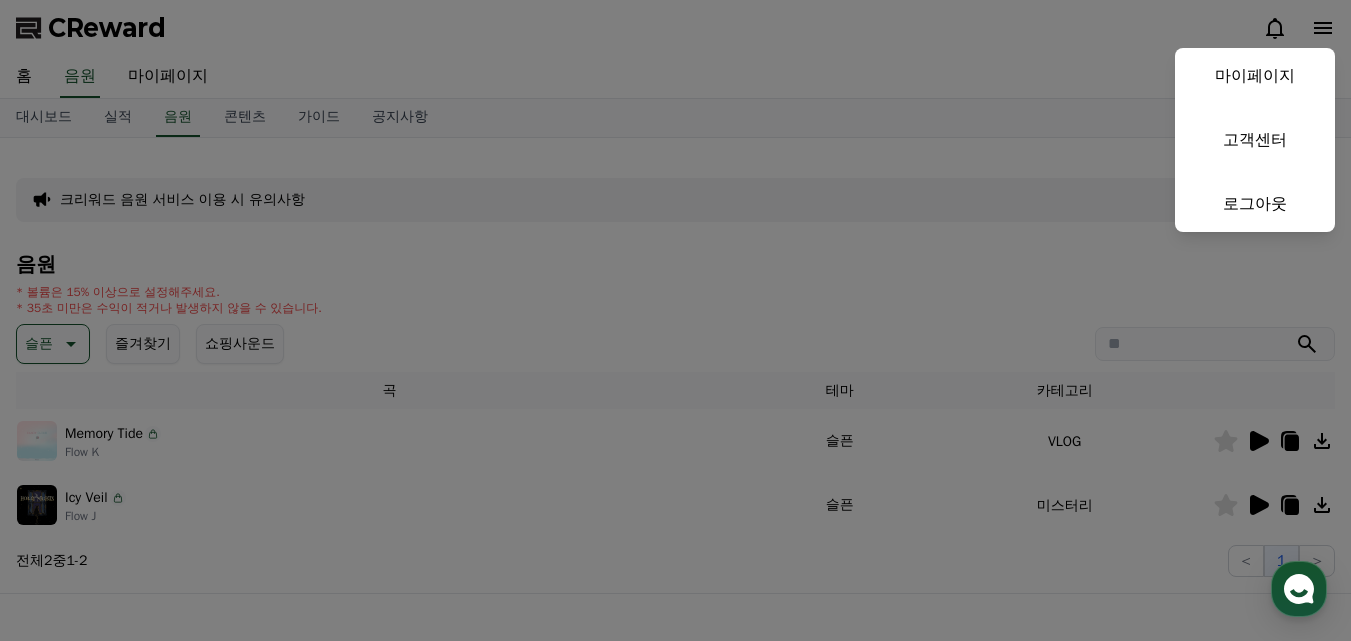 click at bounding box center (675, 320) 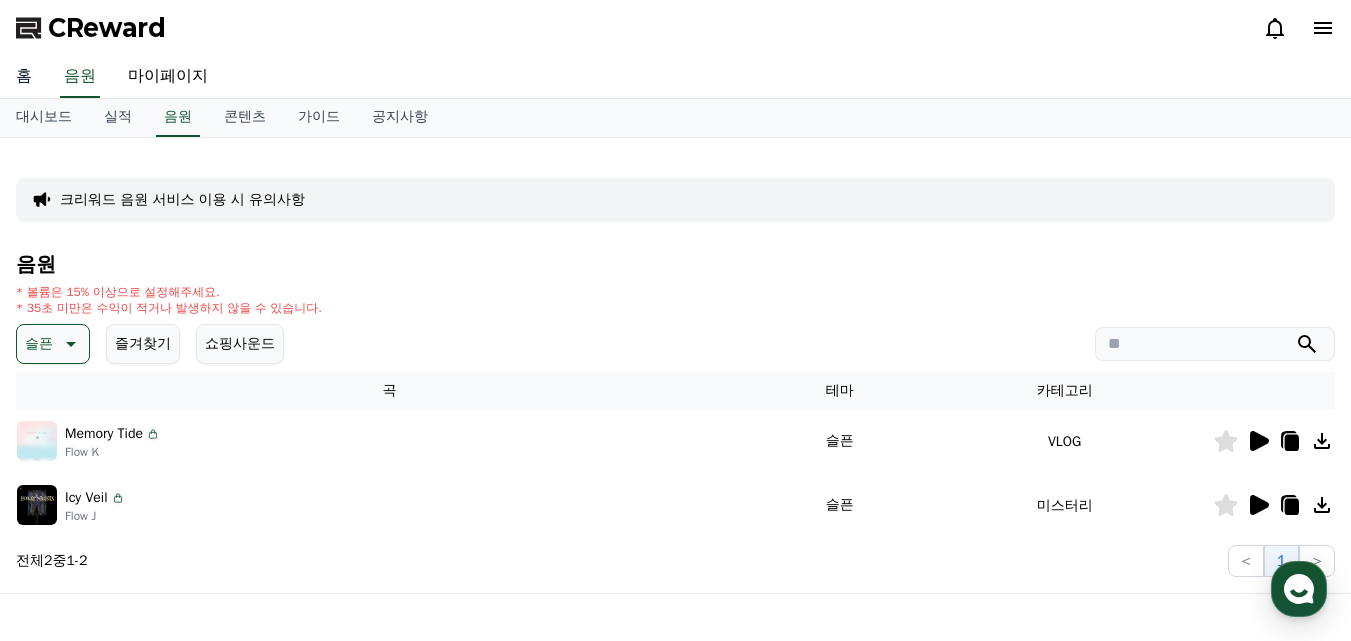 click on "홈" at bounding box center [24, 77] 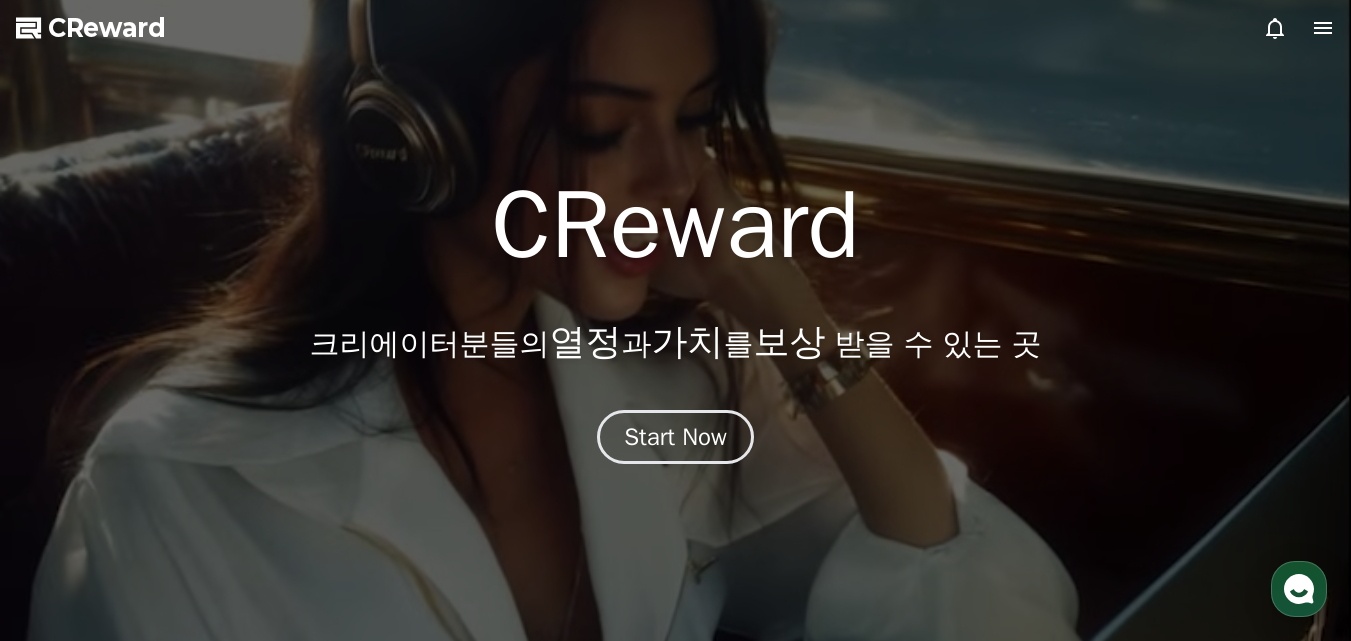 click at bounding box center (1299, 28) 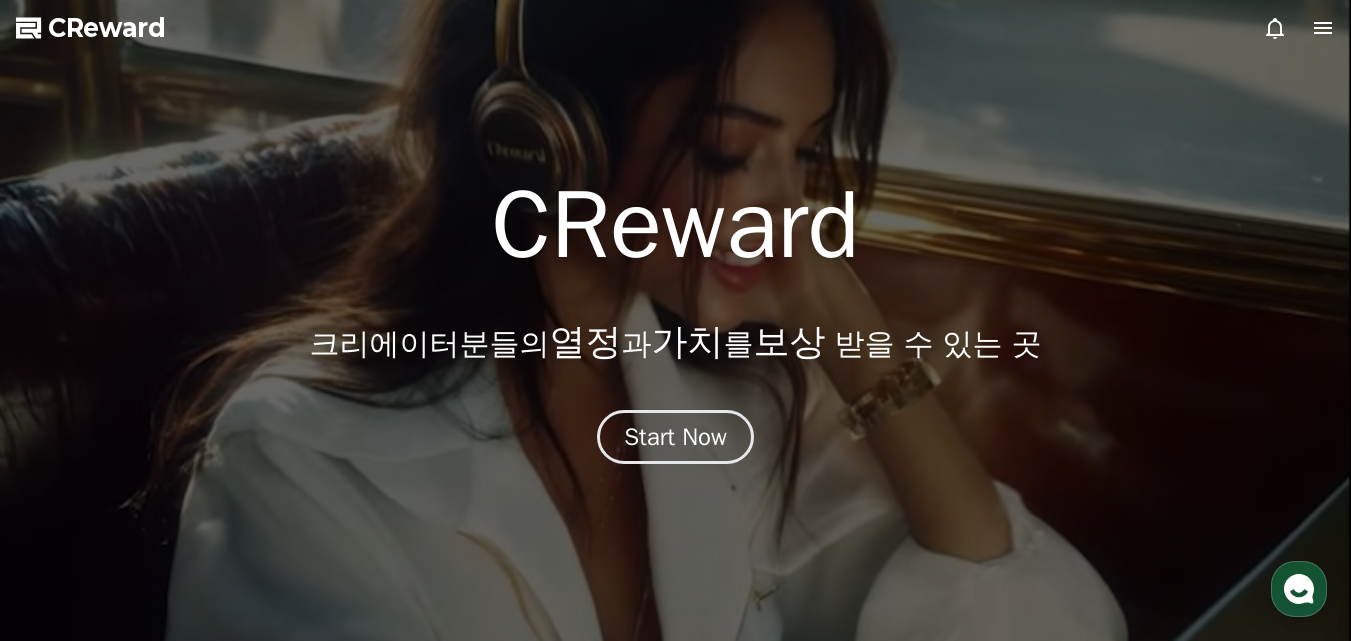 click 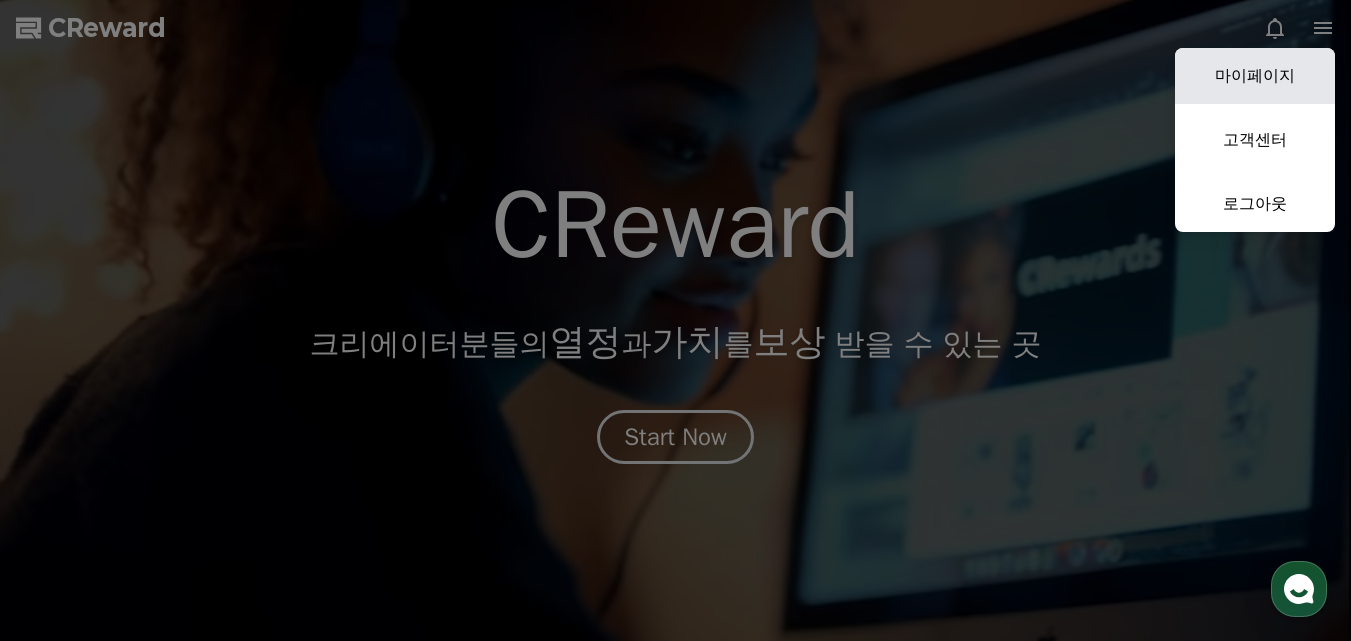 click on "마이페이지" at bounding box center (1255, 76) 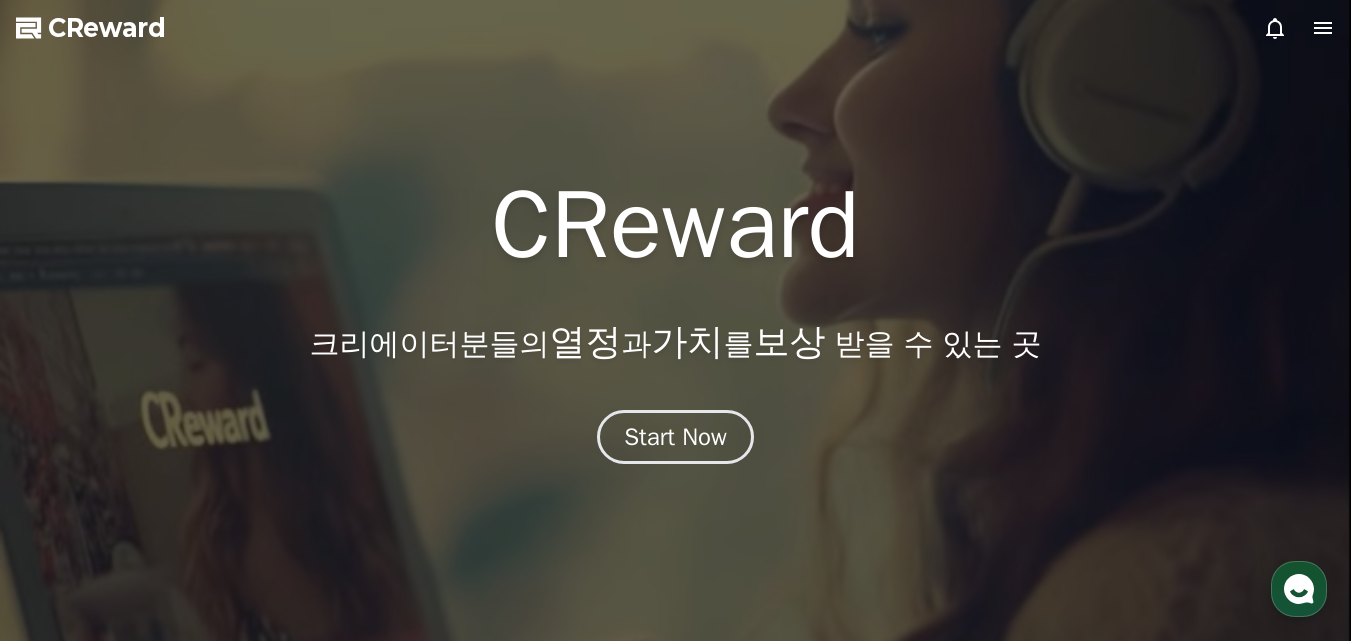 select on "**********" 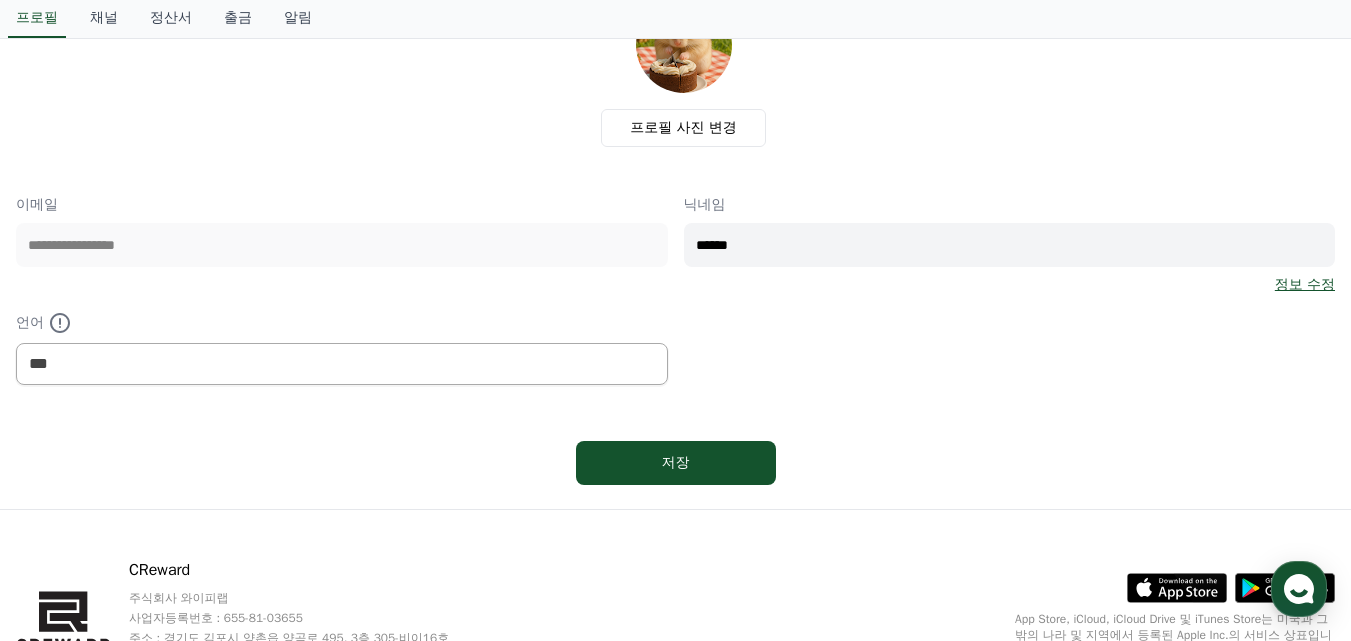 scroll, scrollTop: 0, scrollLeft: 0, axis: both 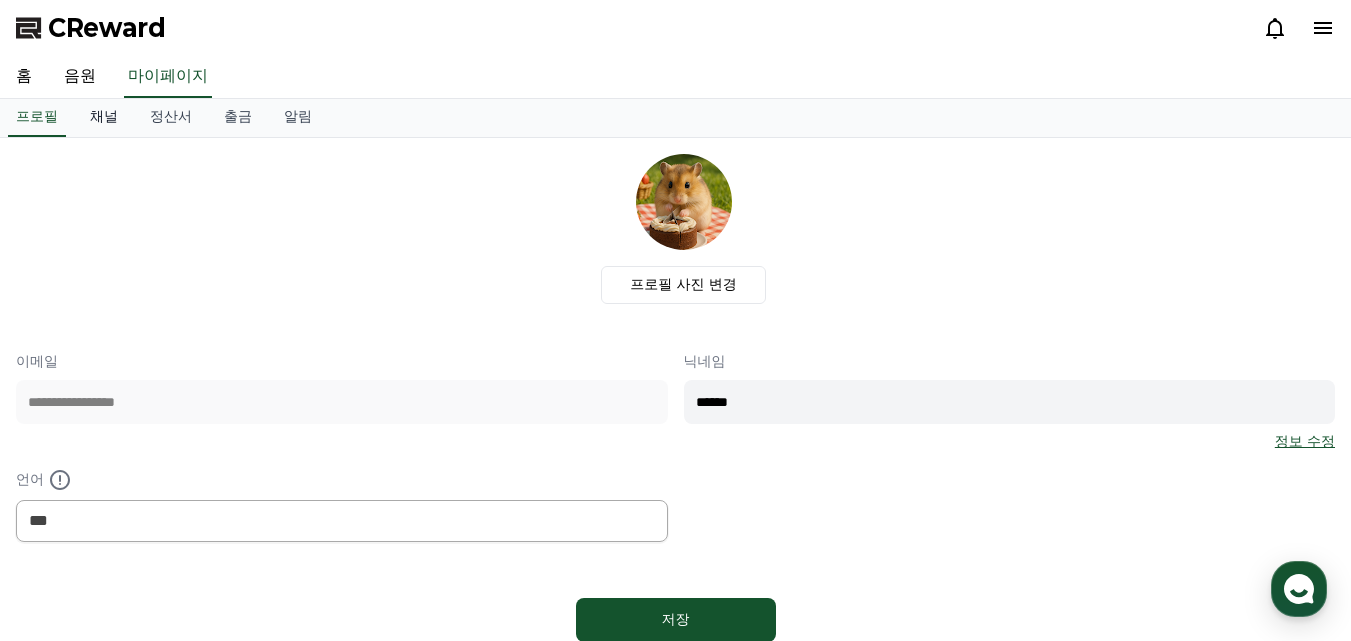 click on "채널" at bounding box center (104, 118) 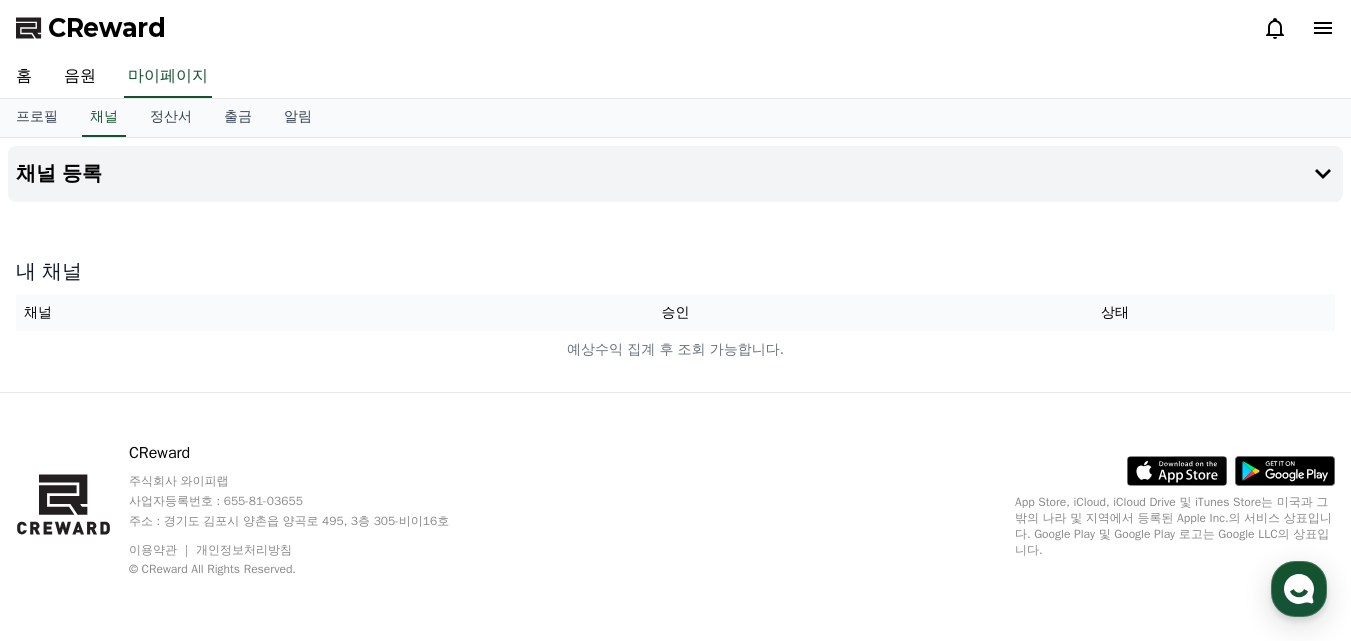 click on "승인" at bounding box center [676, 312] 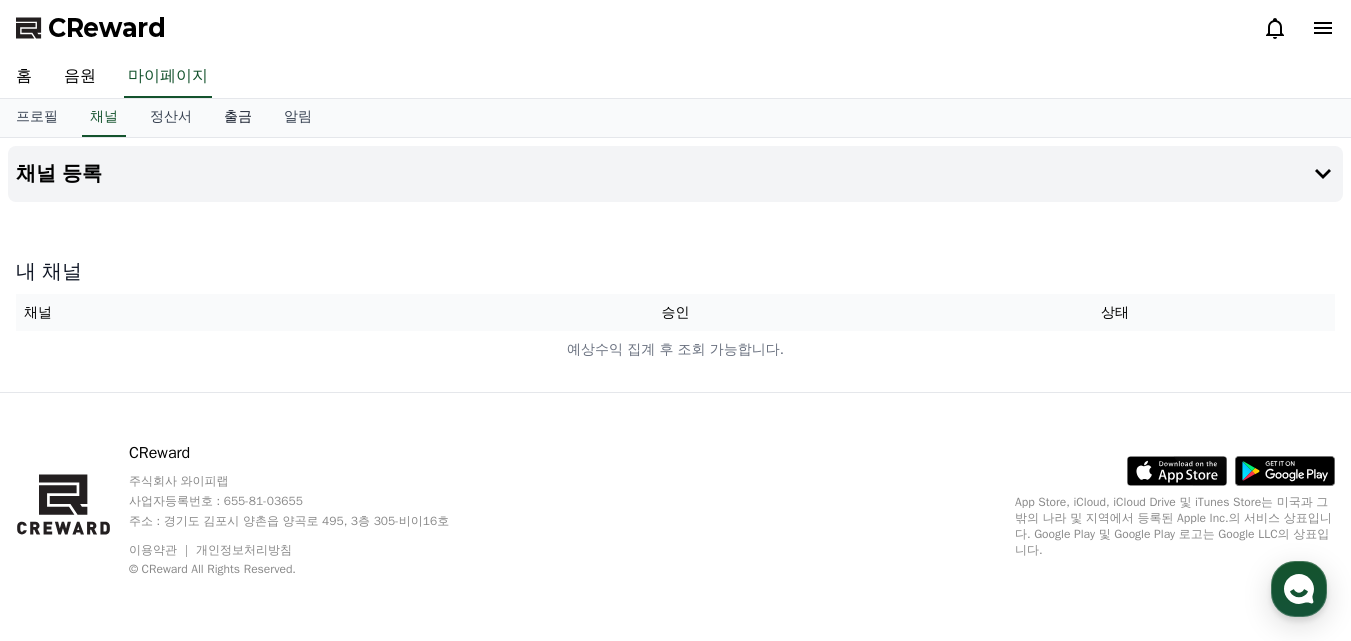 click on "출금" at bounding box center (238, 118) 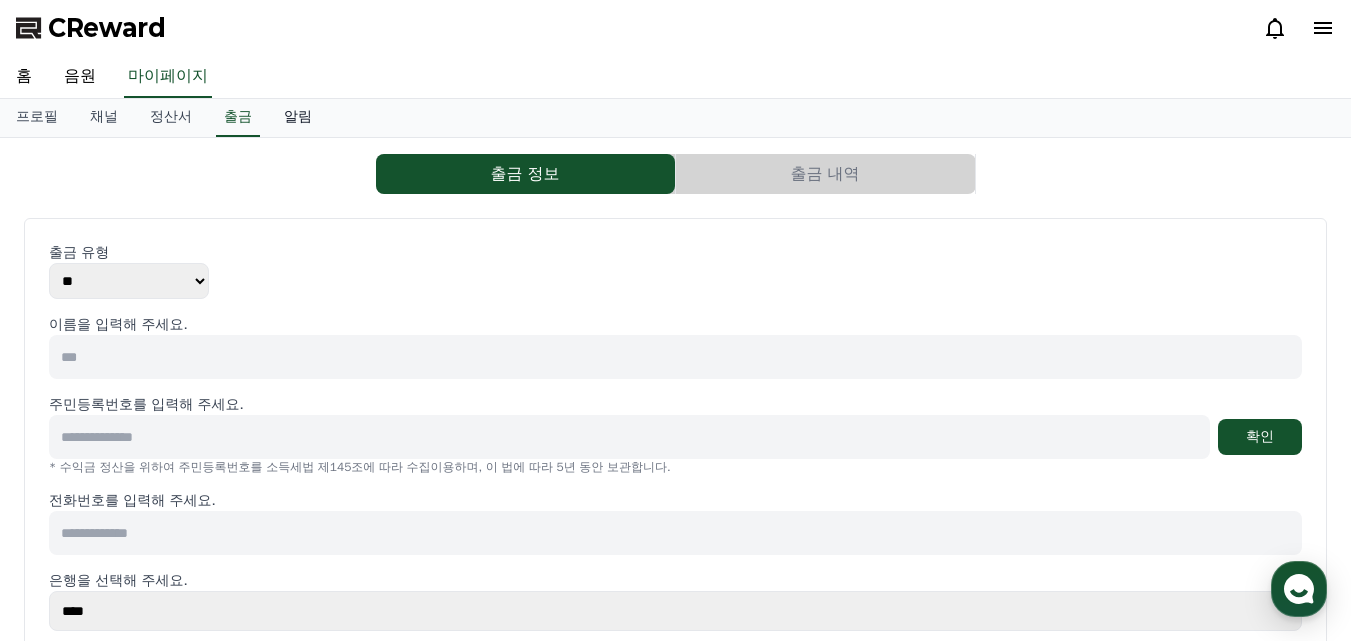 click on "알림" at bounding box center [298, 118] 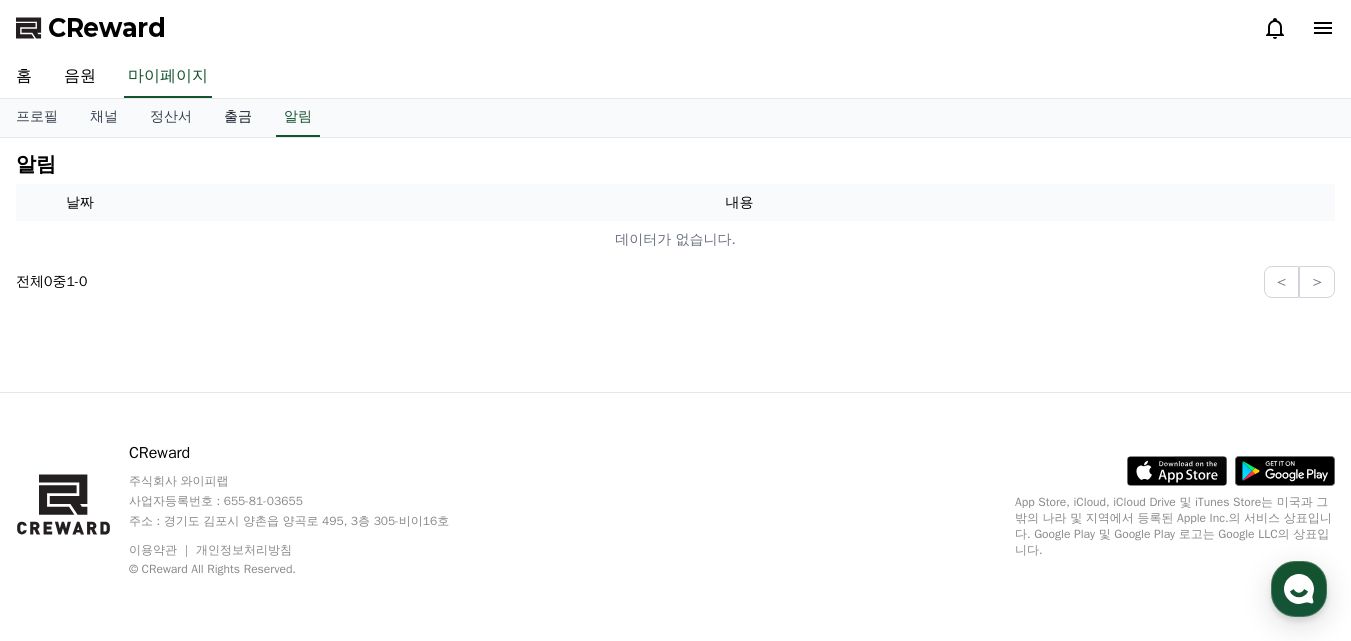 click on "출금" at bounding box center [238, 118] 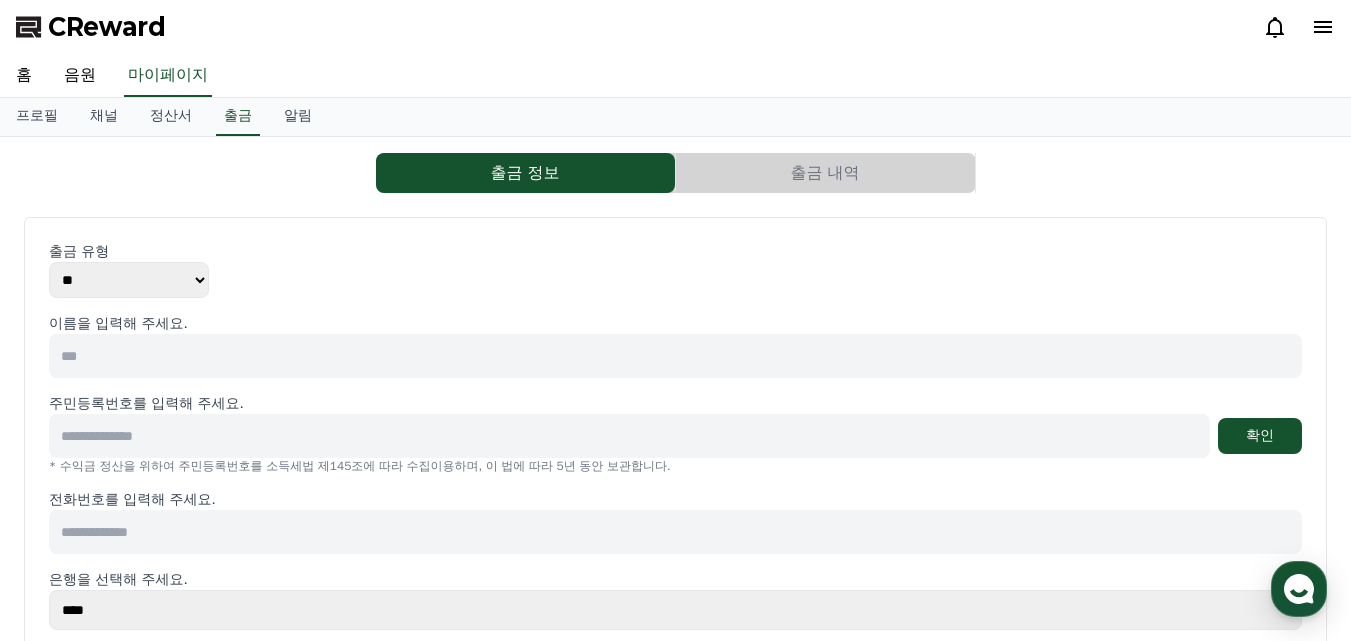scroll, scrollTop: 0, scrollLeft: 0, axis: both 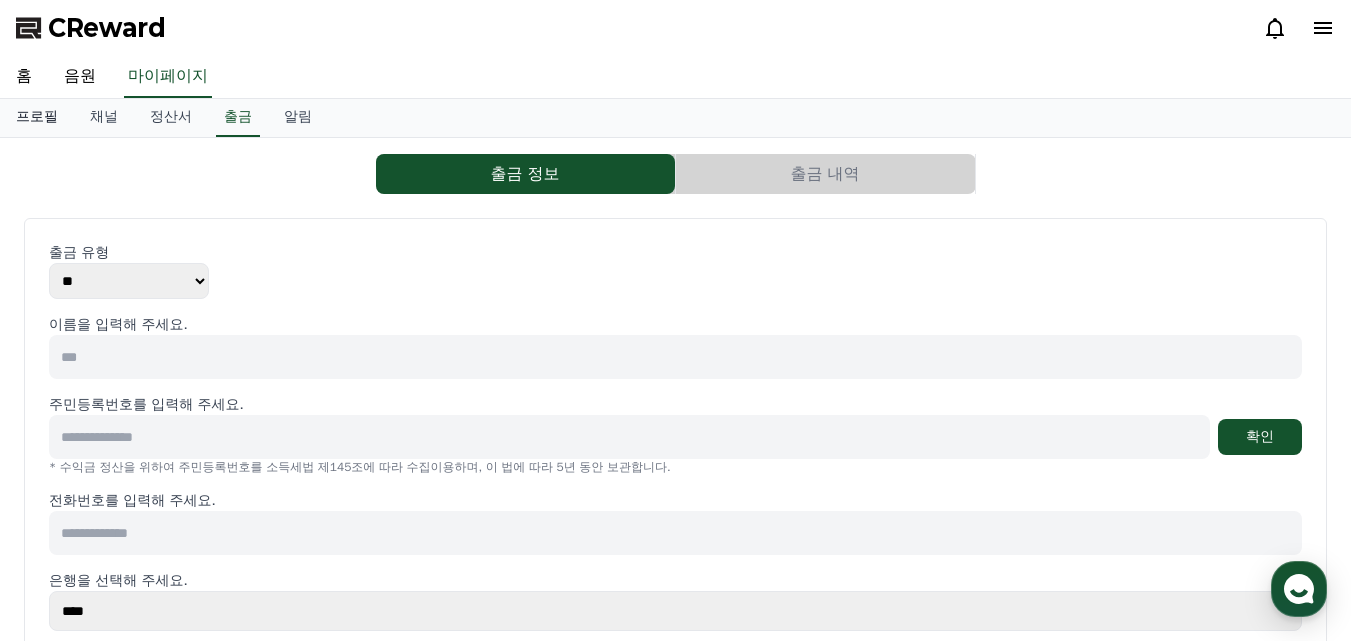click on "프로필" at bounding box center [37, 118] 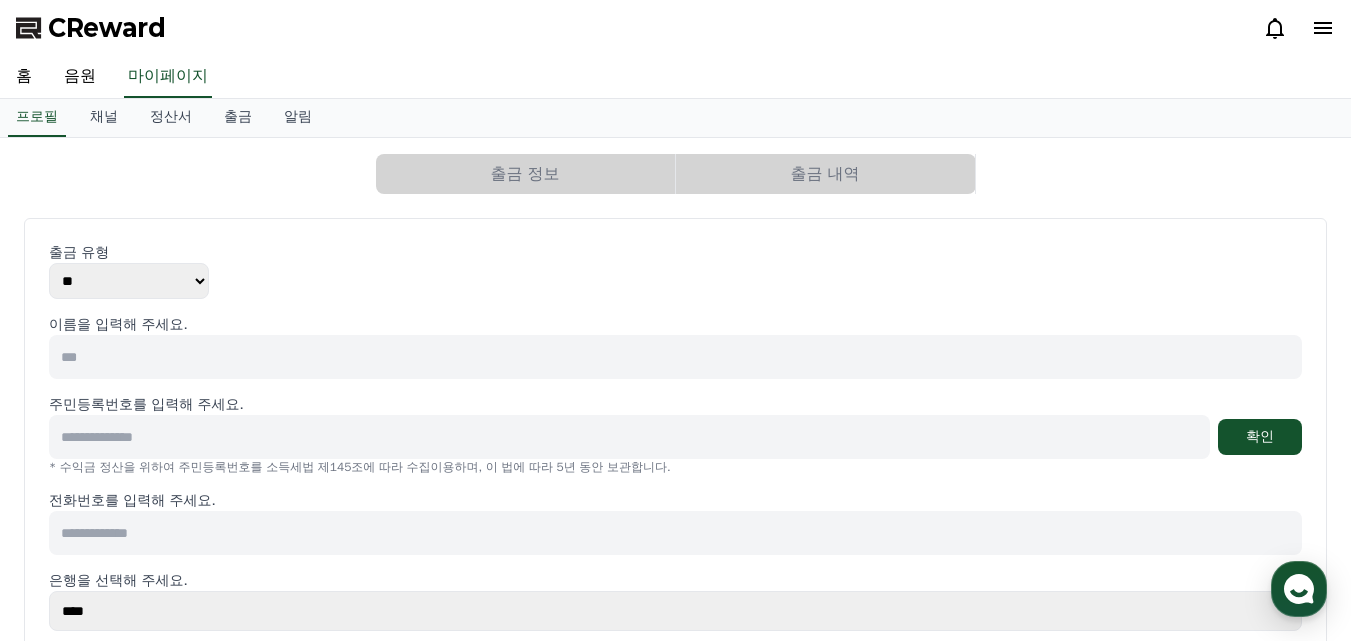 select on "**********" 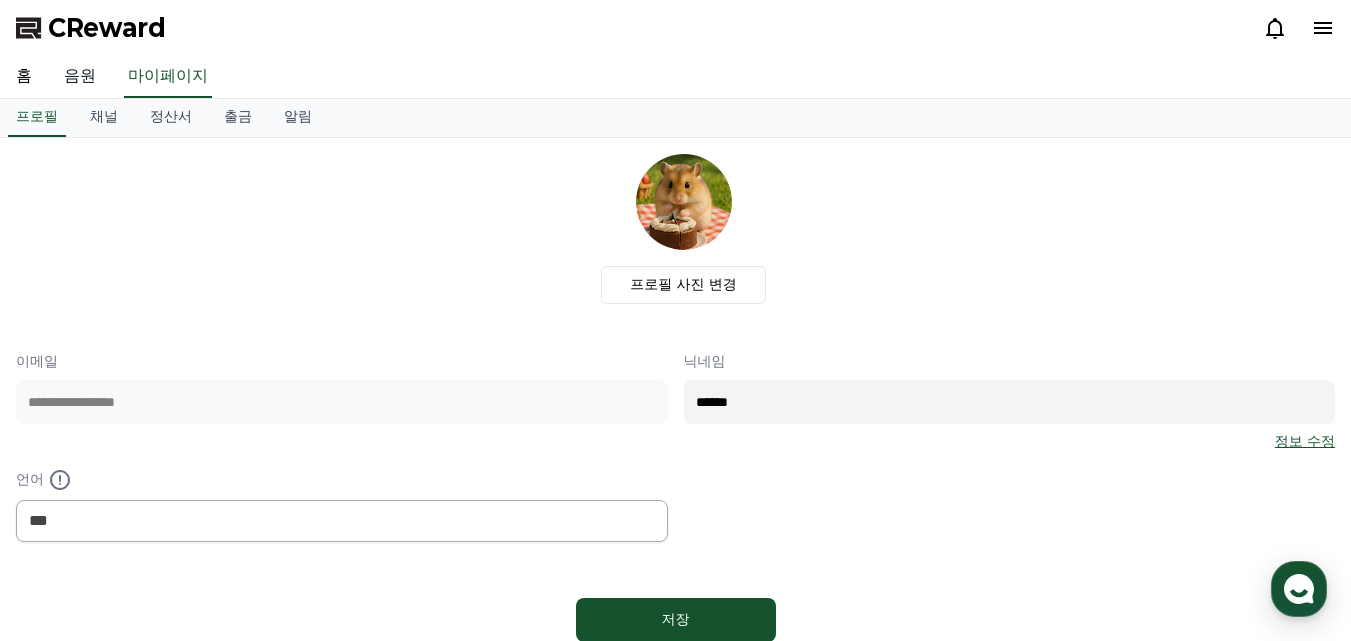 click on "음원" at bounding box center [80, 77] 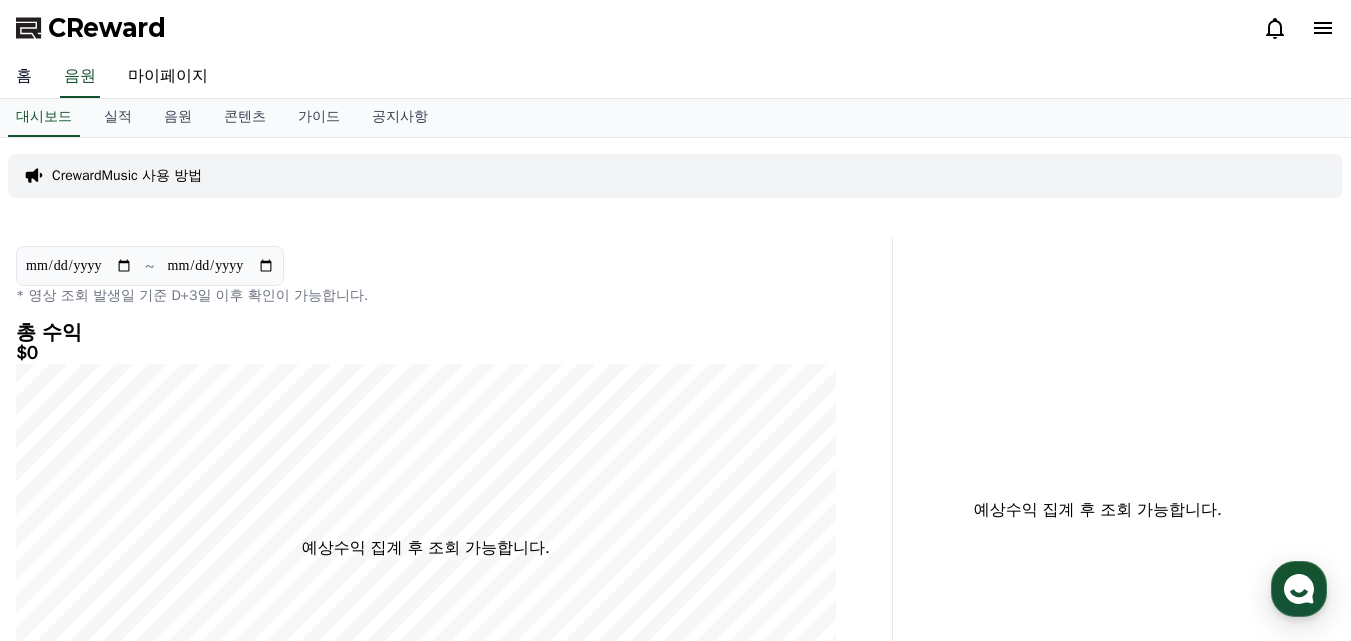 click on "홈" at bounding box center [24, 77] 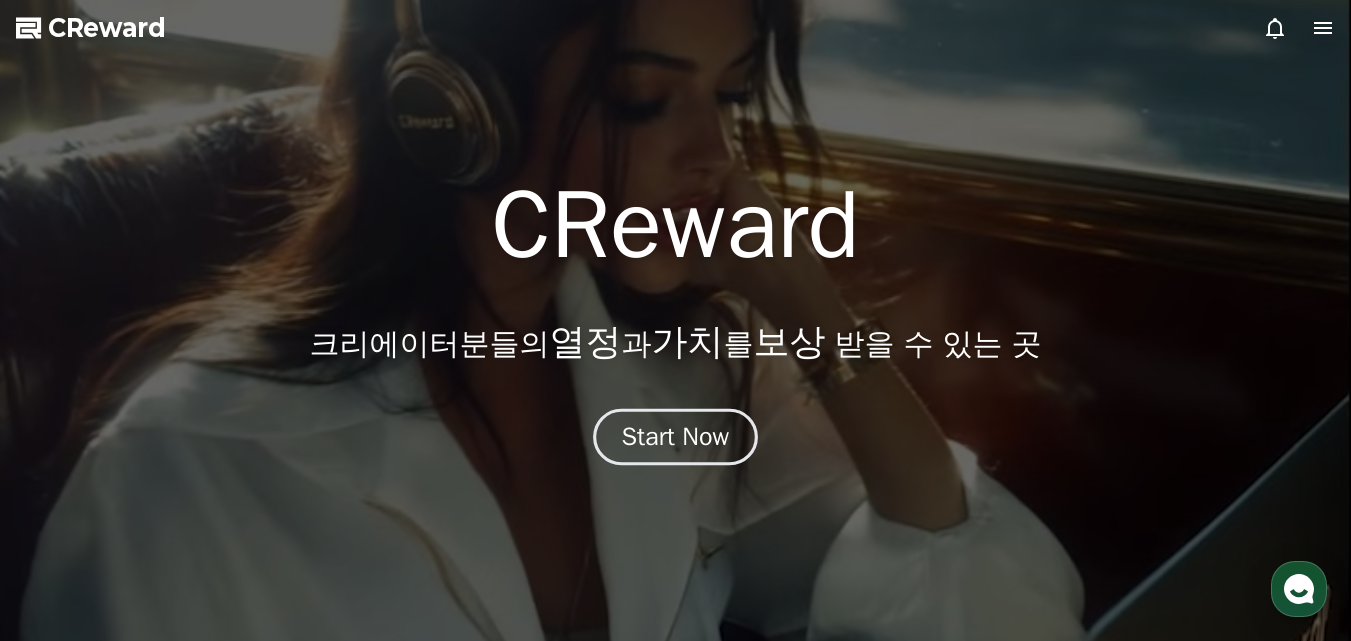click on "Start Now" at bounding box center [676, 437] 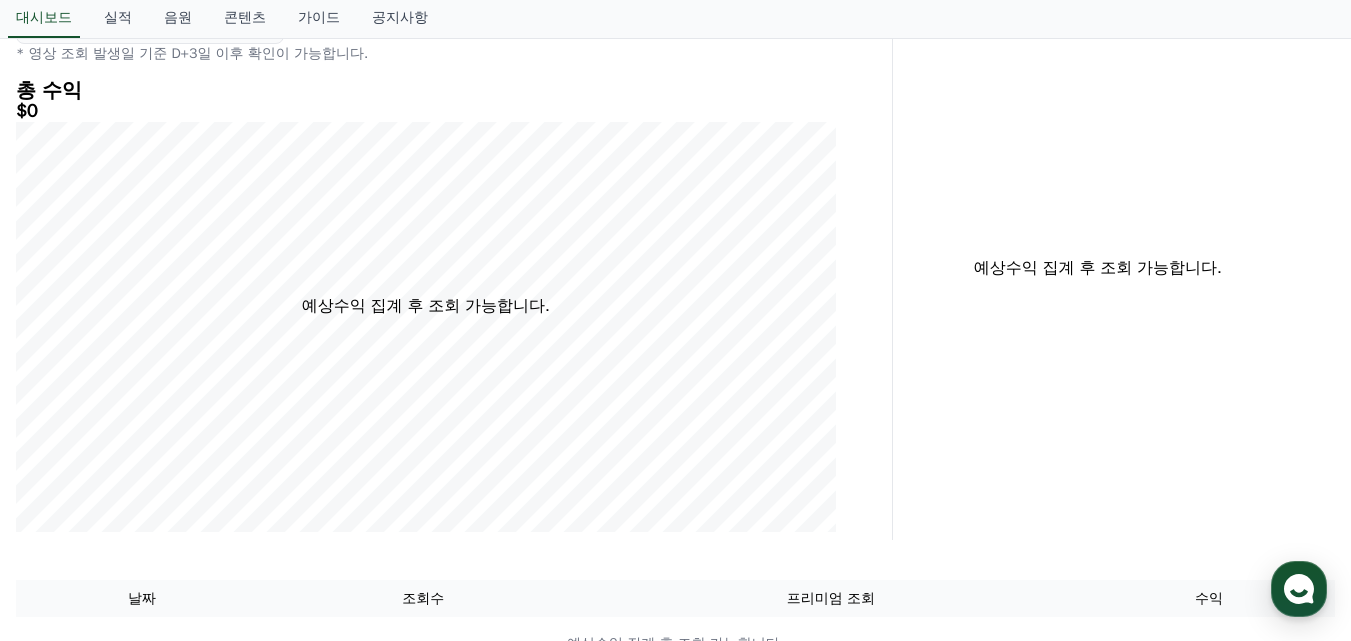 scroll, scrollTop: 0, scrollLeft: 0, axis: both 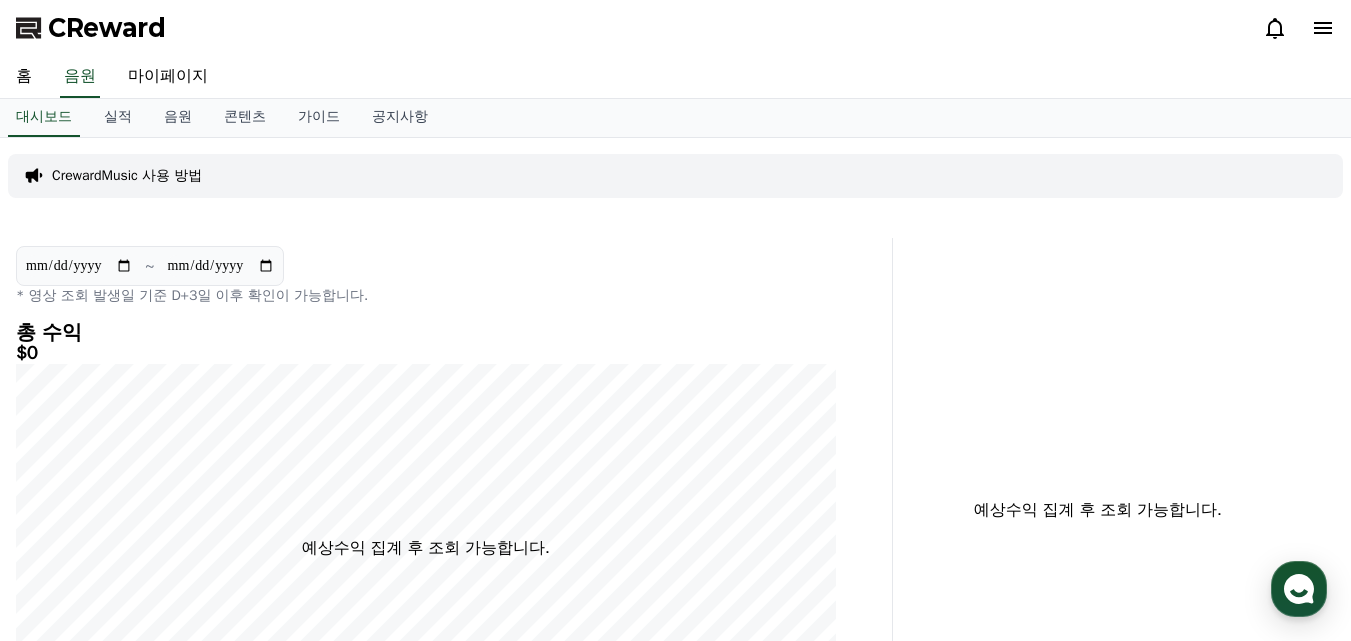 click on "CrewardMusic 사용 방법" at bounding box center (127, 176) 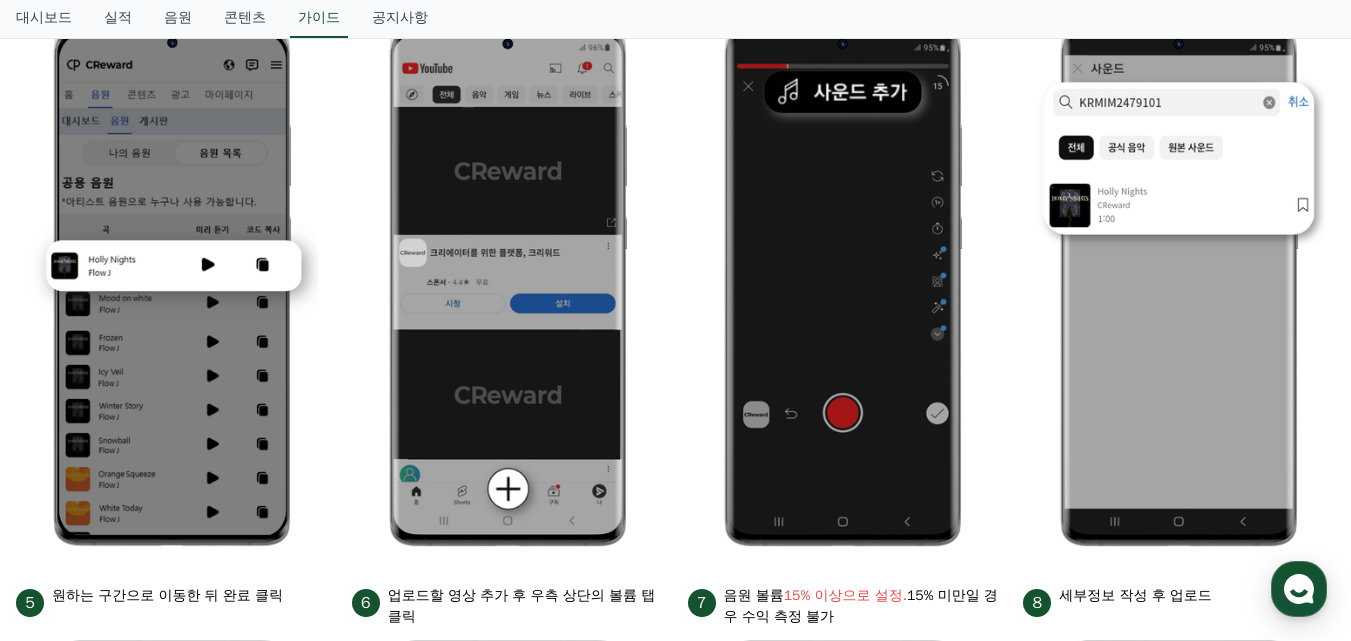 scroll, scrollTop: 0, scrollLeft: 0, axis: both 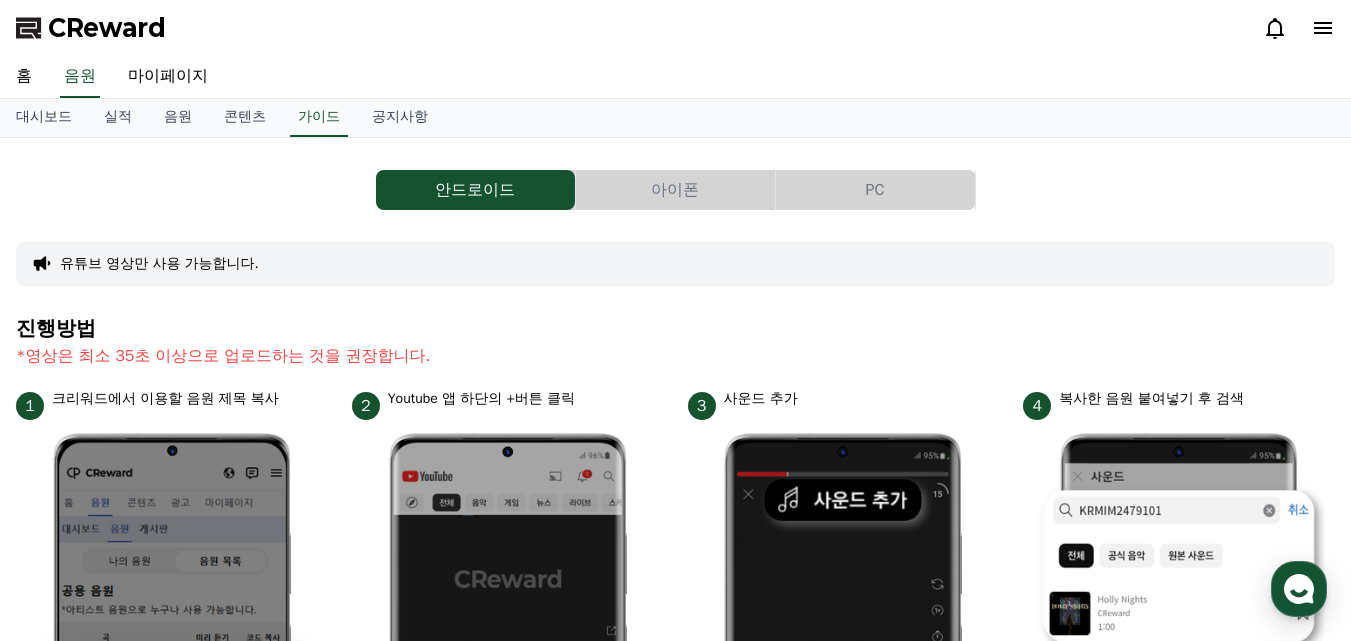 click on "CReward" at bounding box center (107, 28) 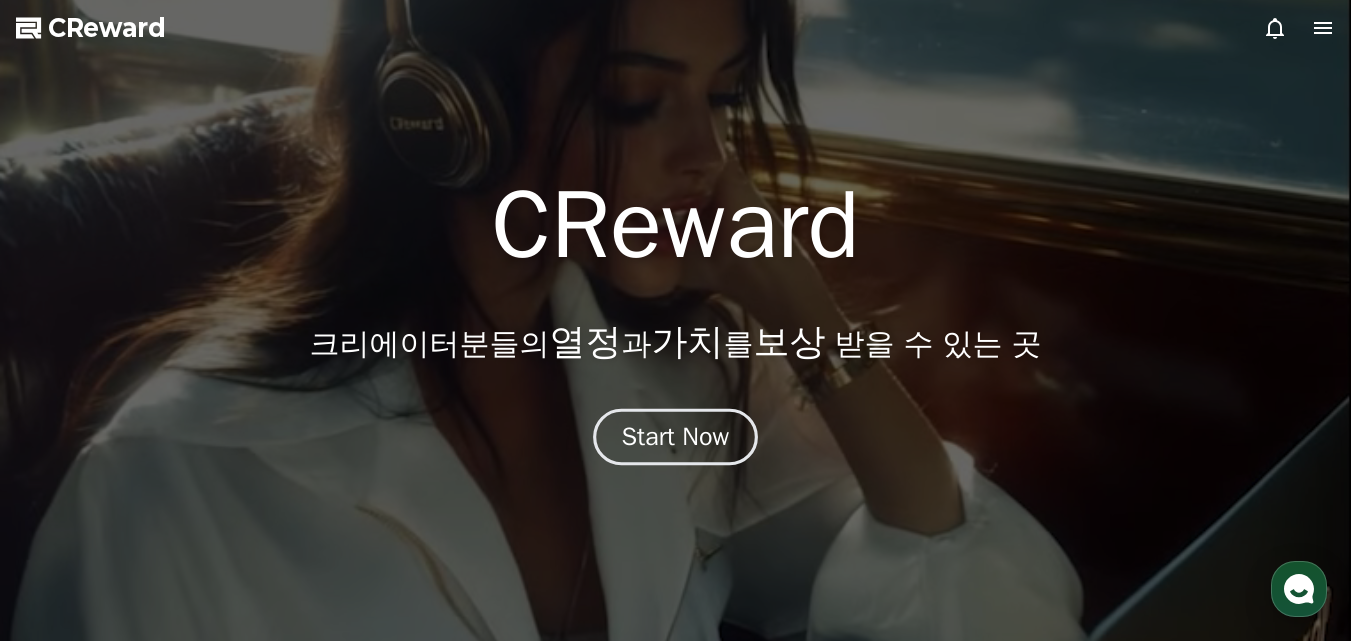 click on "Start Now" at bounding box center [675, 436] 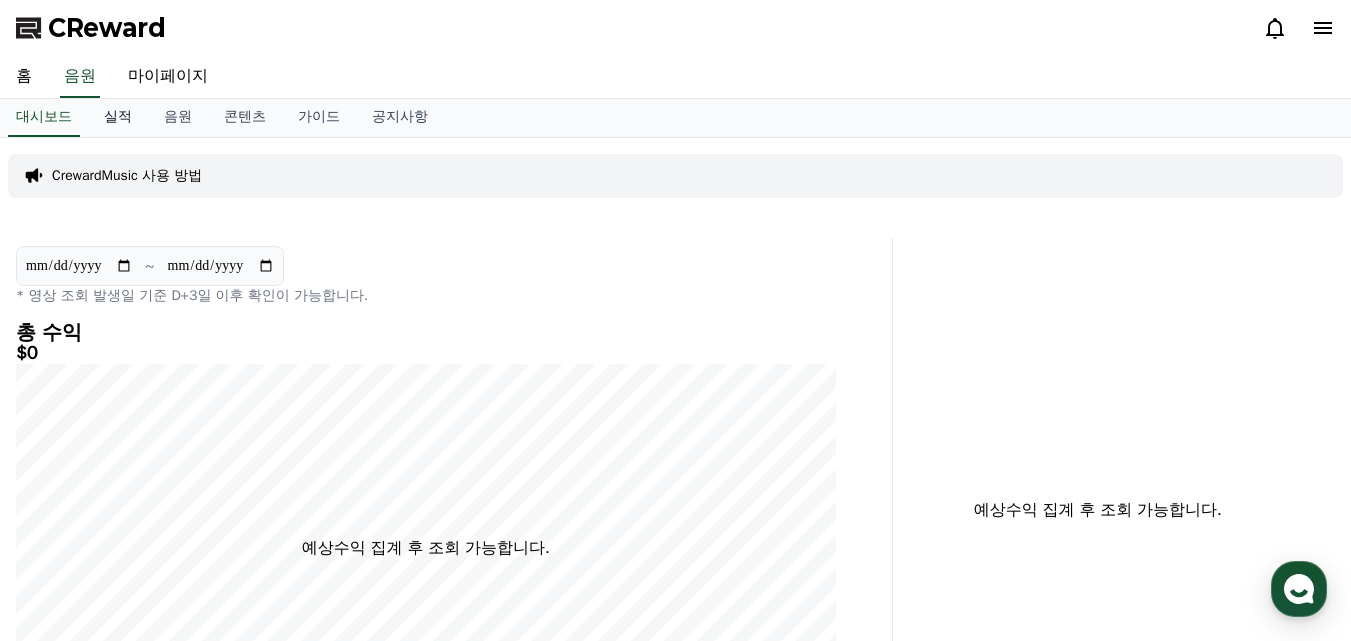 click on "실적" at bounding box center (118, 118) 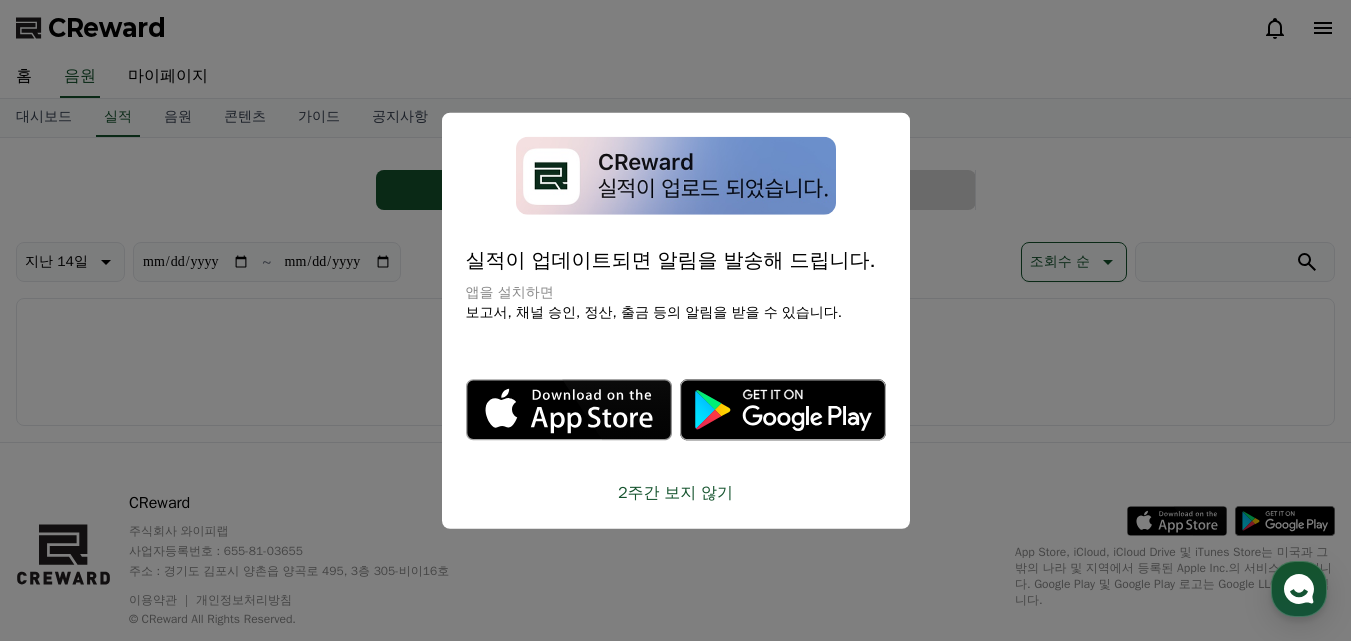 click at bounding box center (675, 320) 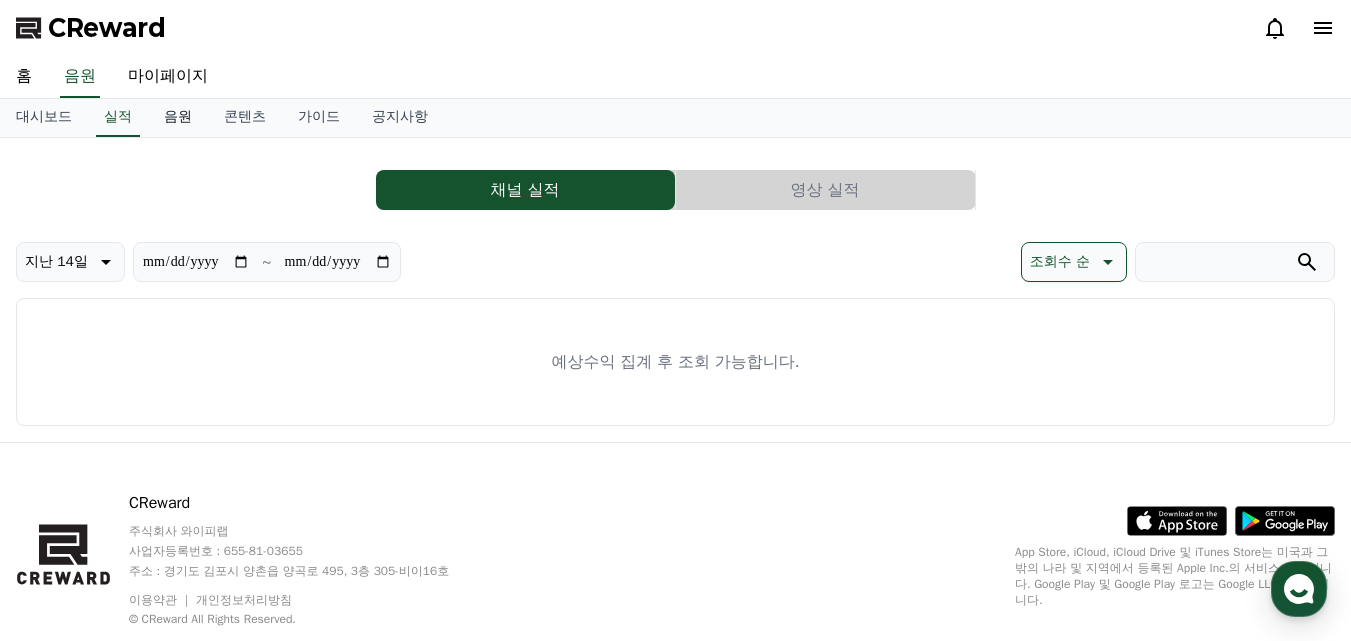 click on "음원" at bounding box center (178, 118) 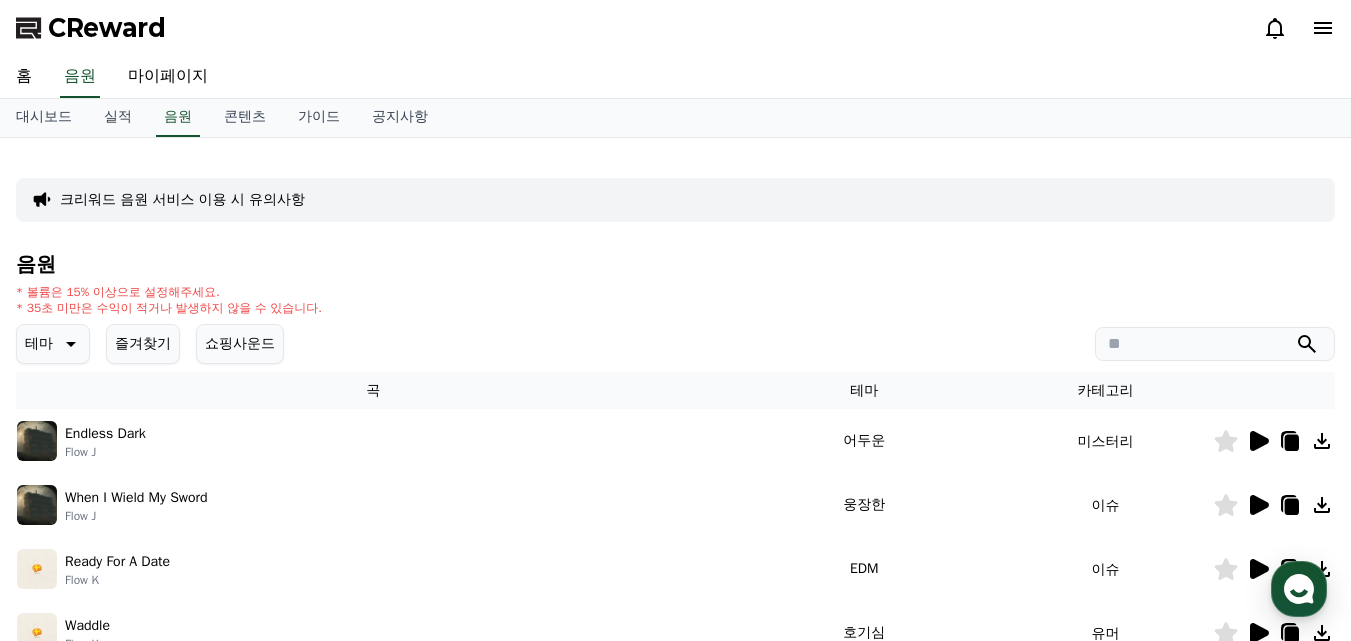 click 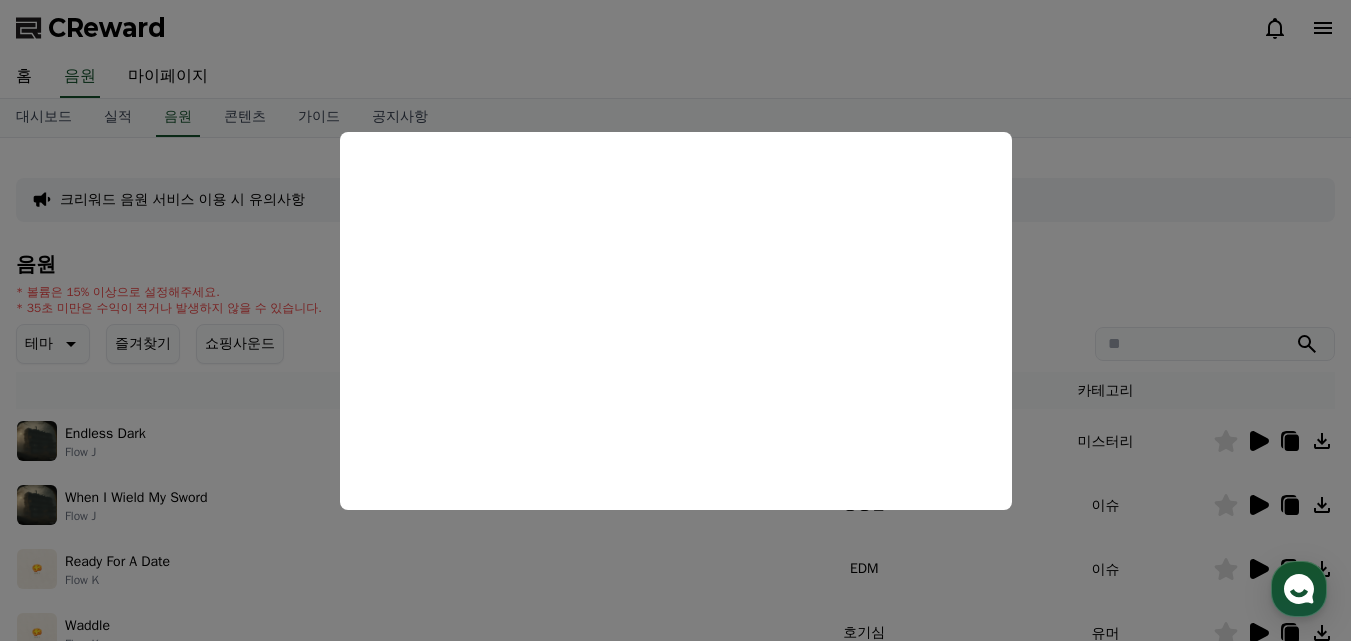 click at bounding box center (675, 320) 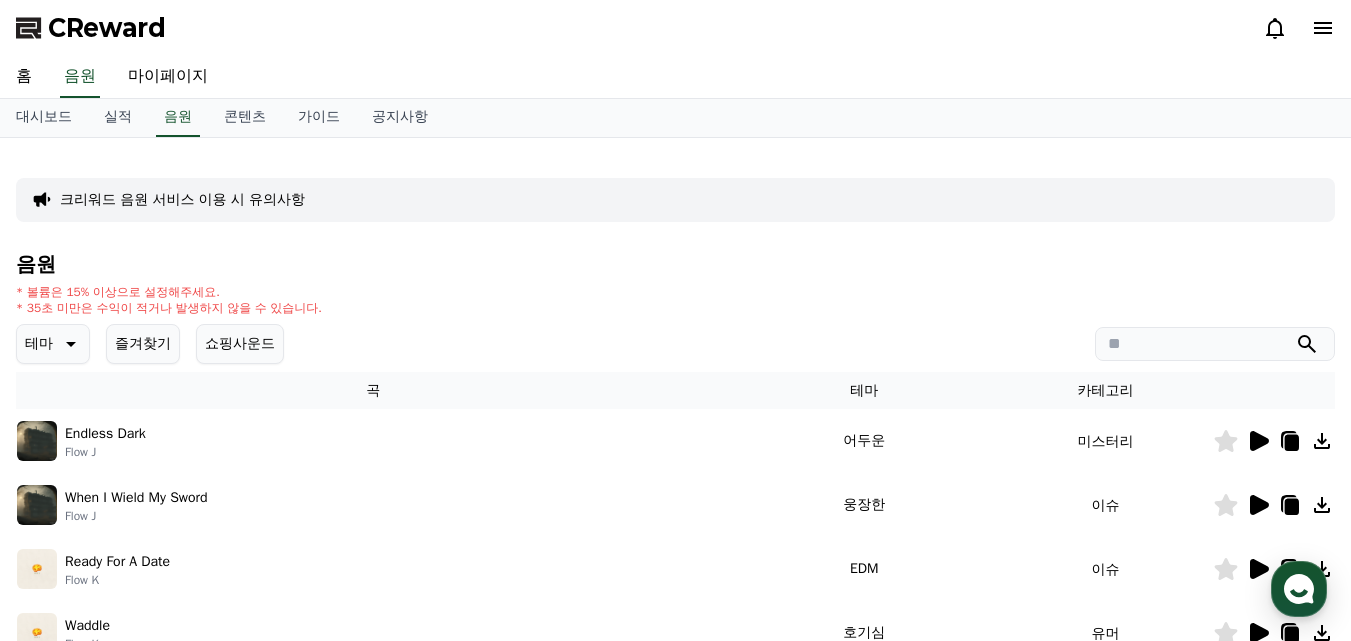 click on "테마" at bounding box center (39, 344) 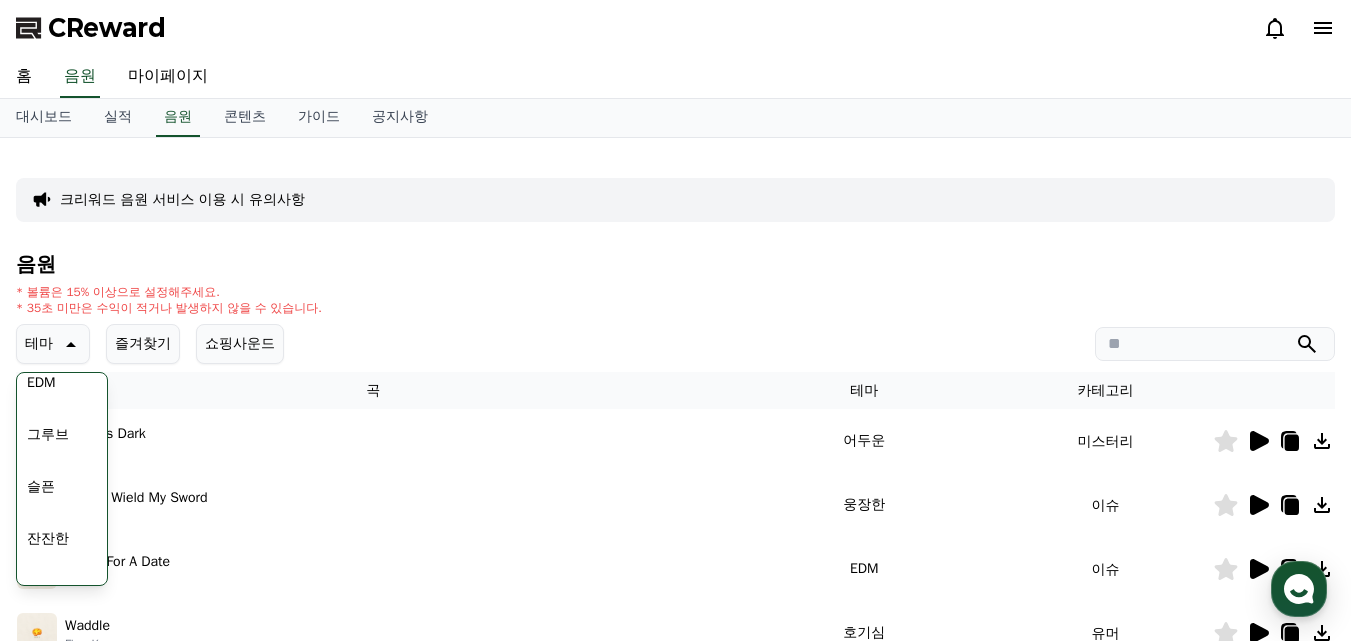 scroll, scrollTop: 624, scrollLeft: 0, axis: vertical 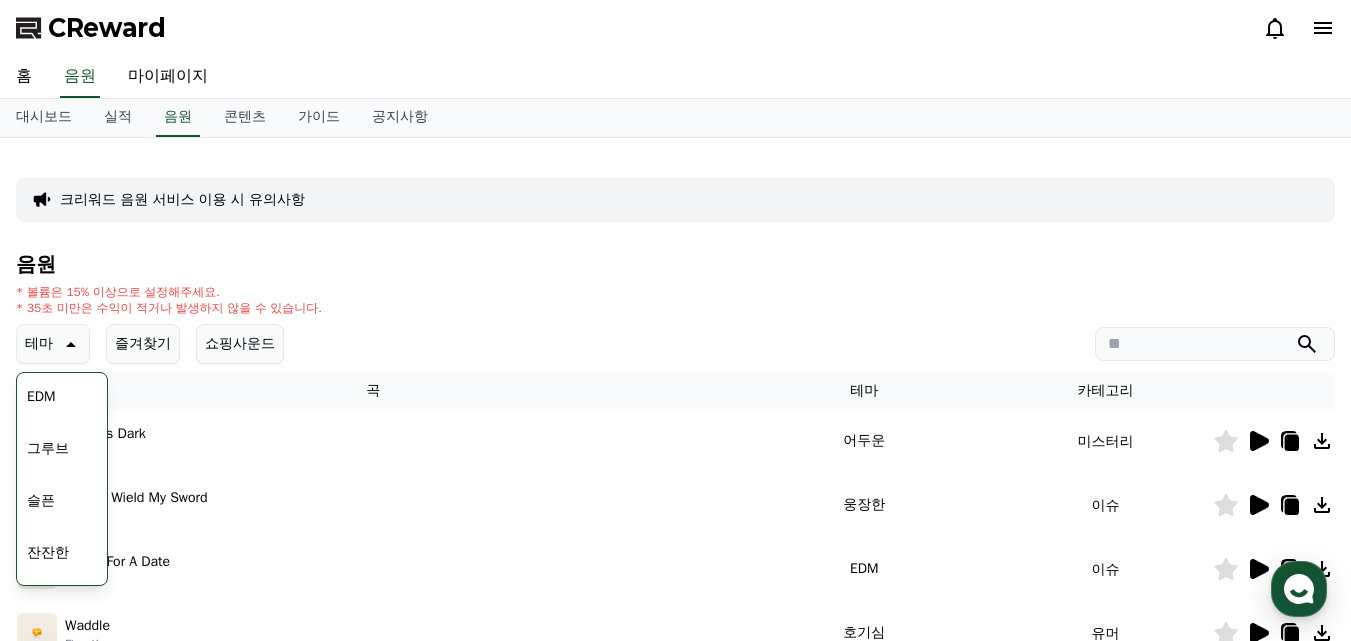 click on "슬픈" at bounding box center [41, 501] 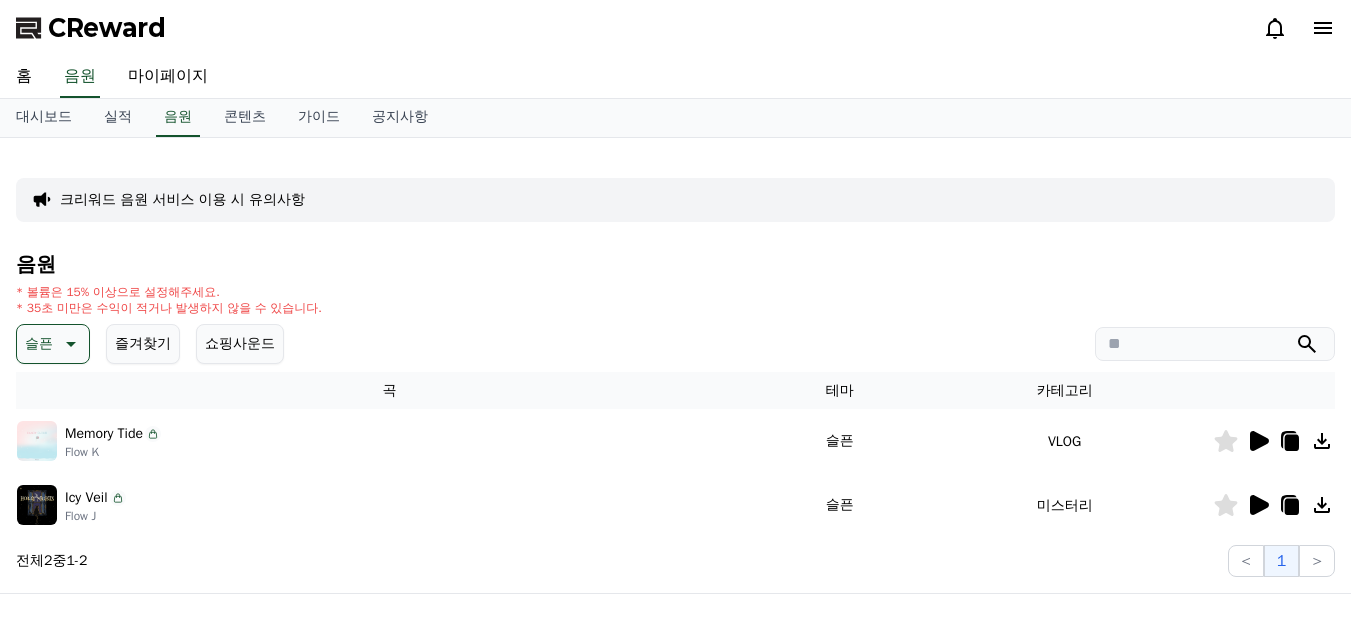 scroll, scrollTop: 0, scrollLeft: 0, axis: both 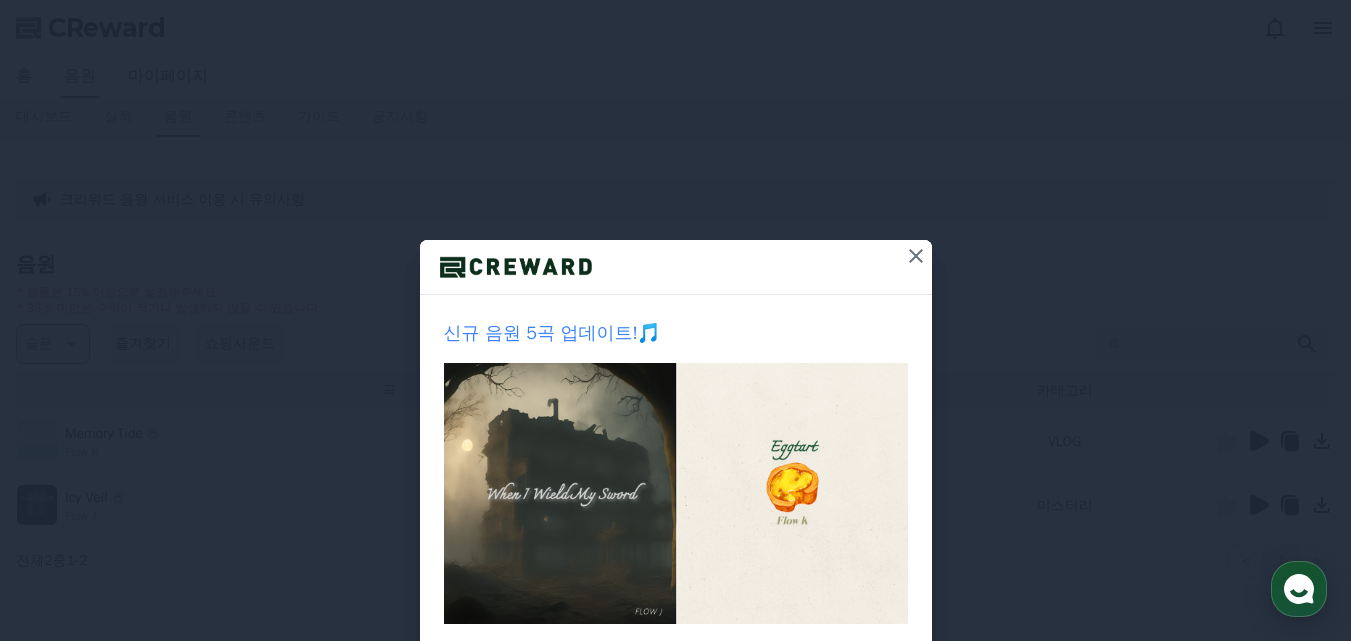 click 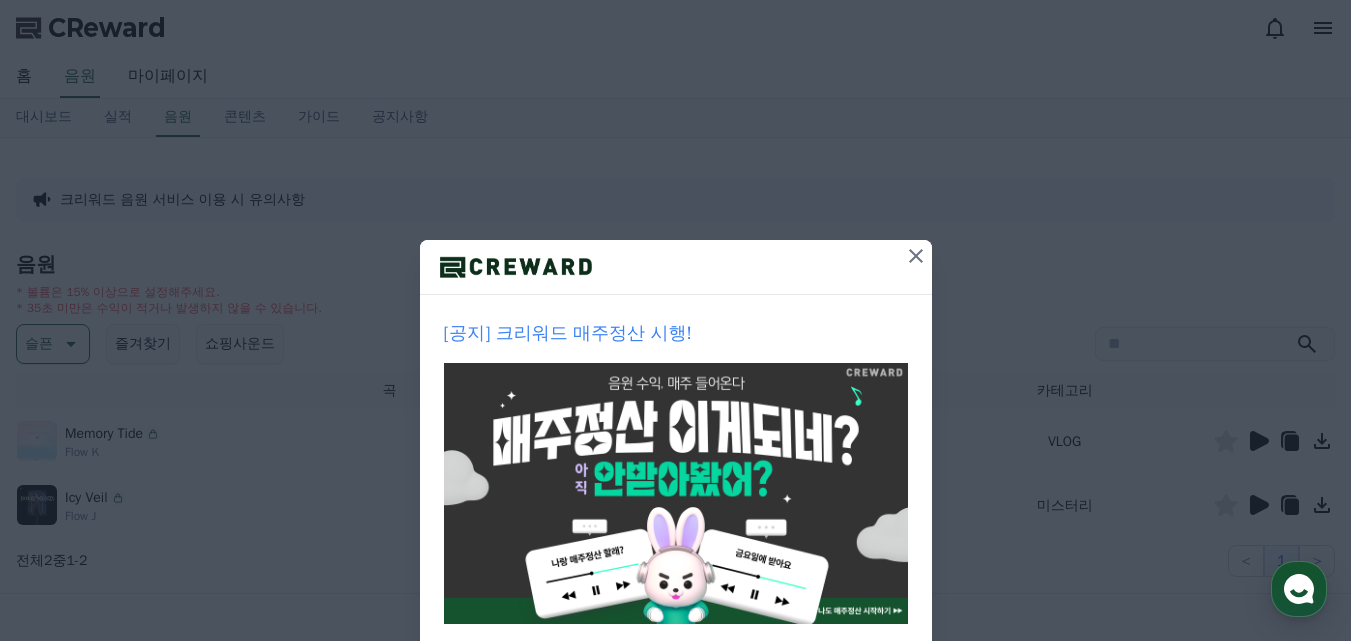 click 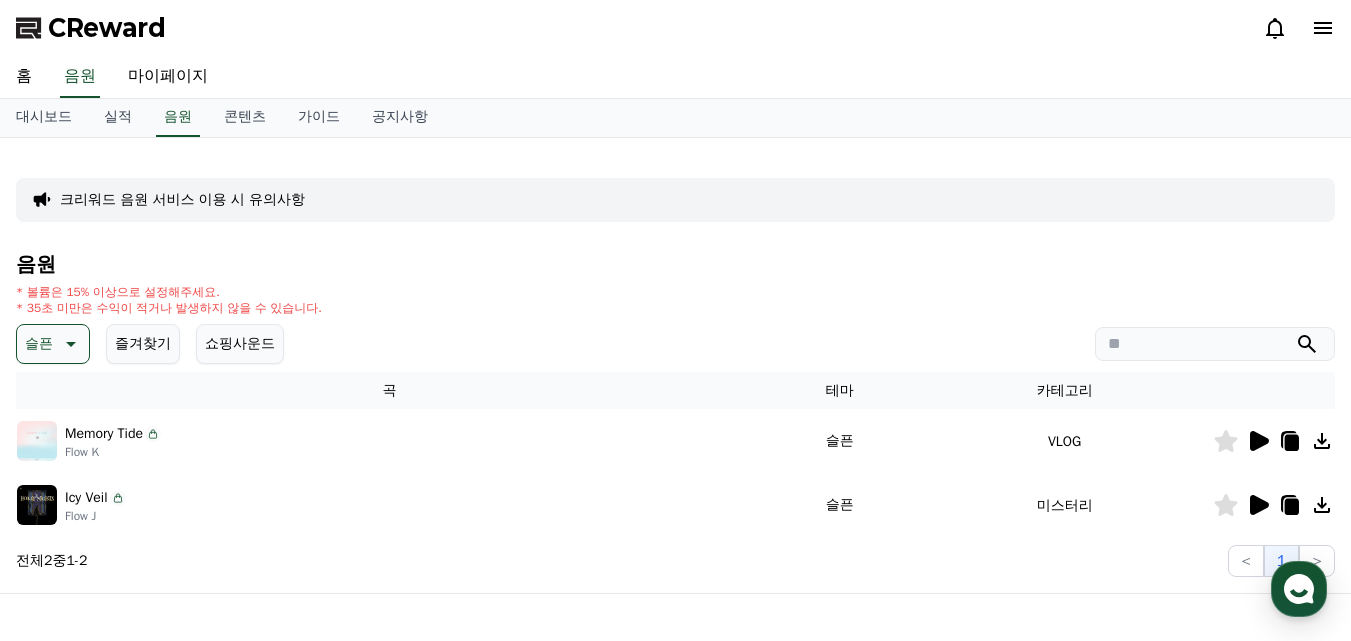 click 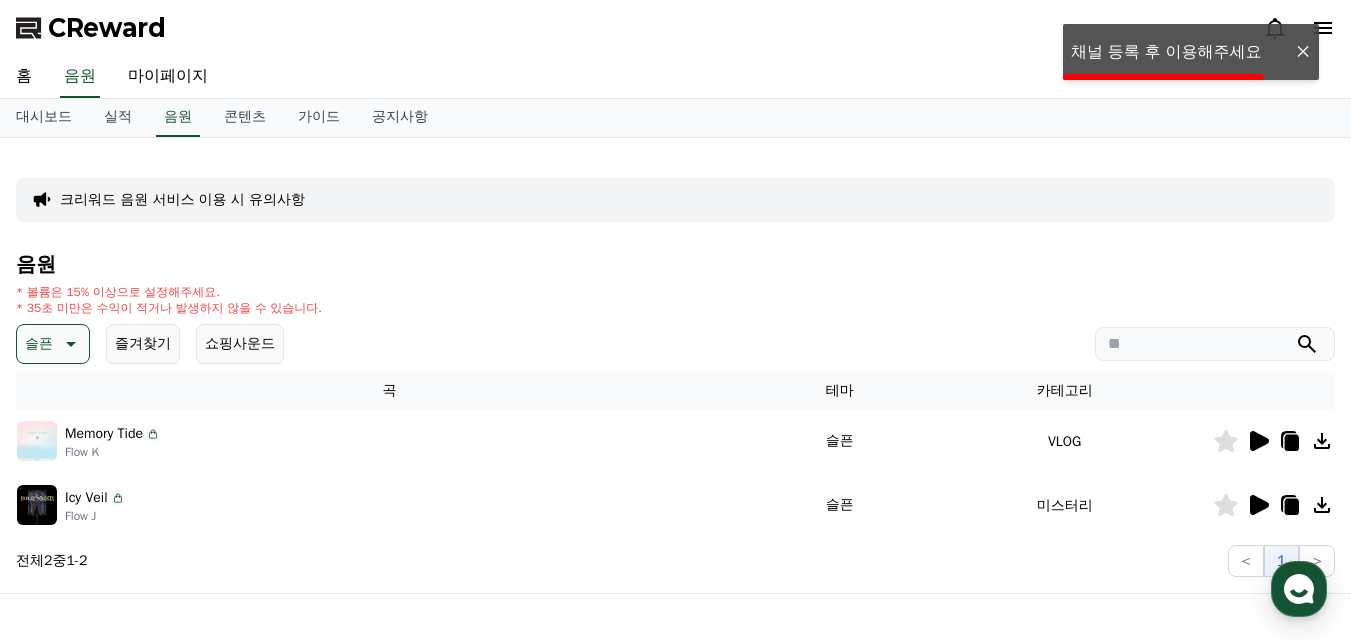 click on "CReward" at bounding box center (675, 28) 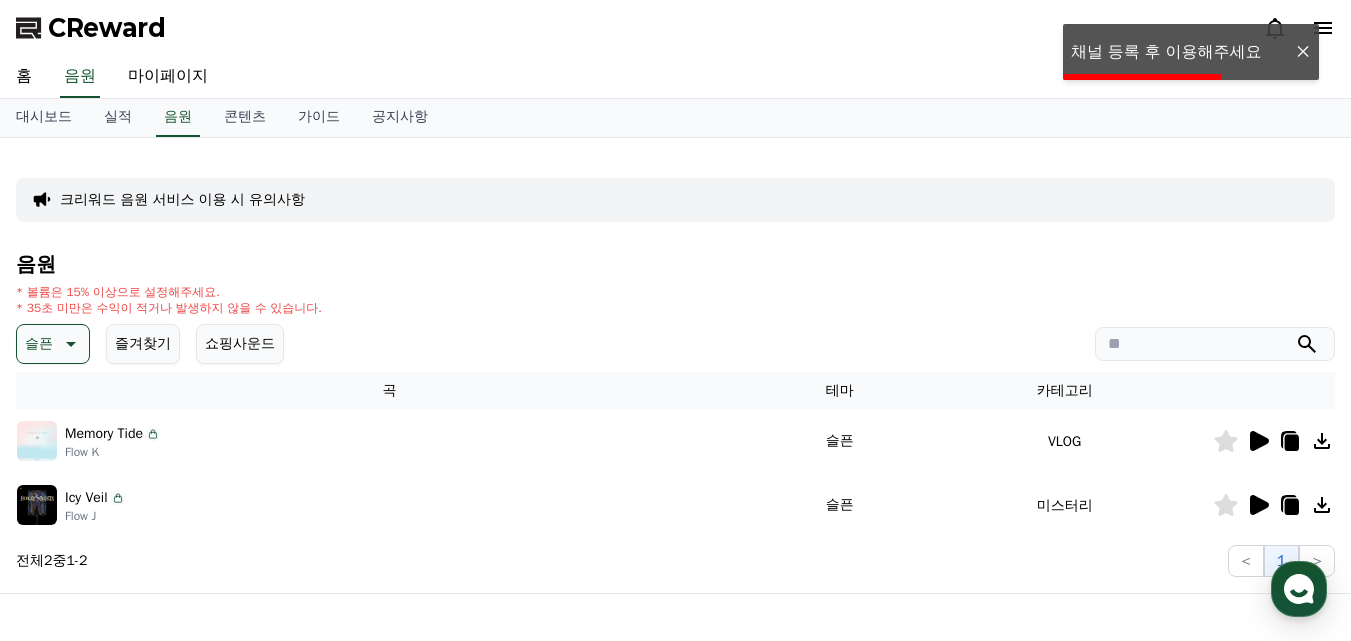 click at bounding box center (1303, 52) 